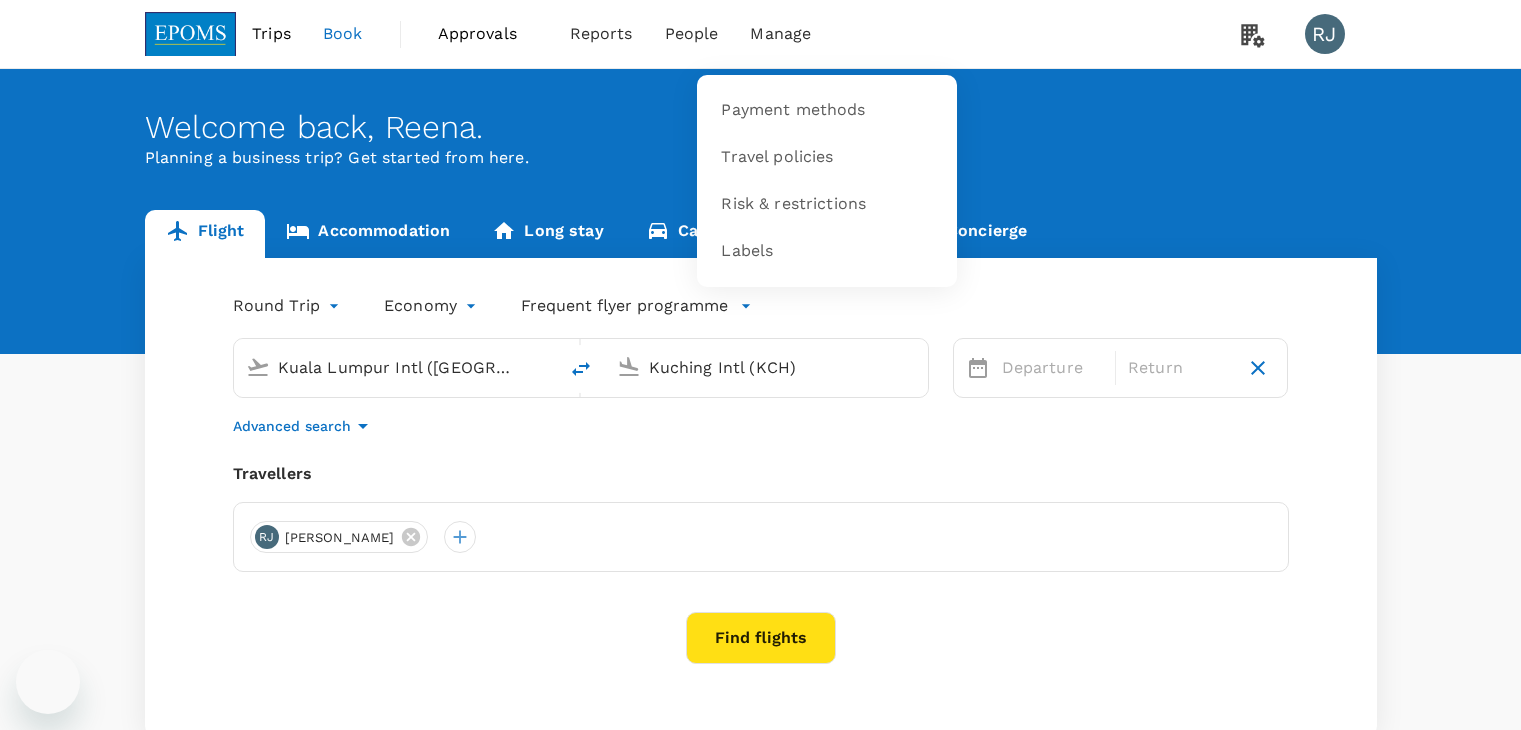 scroll, scrollTop: 0, scrollLeft: 0, axis: both 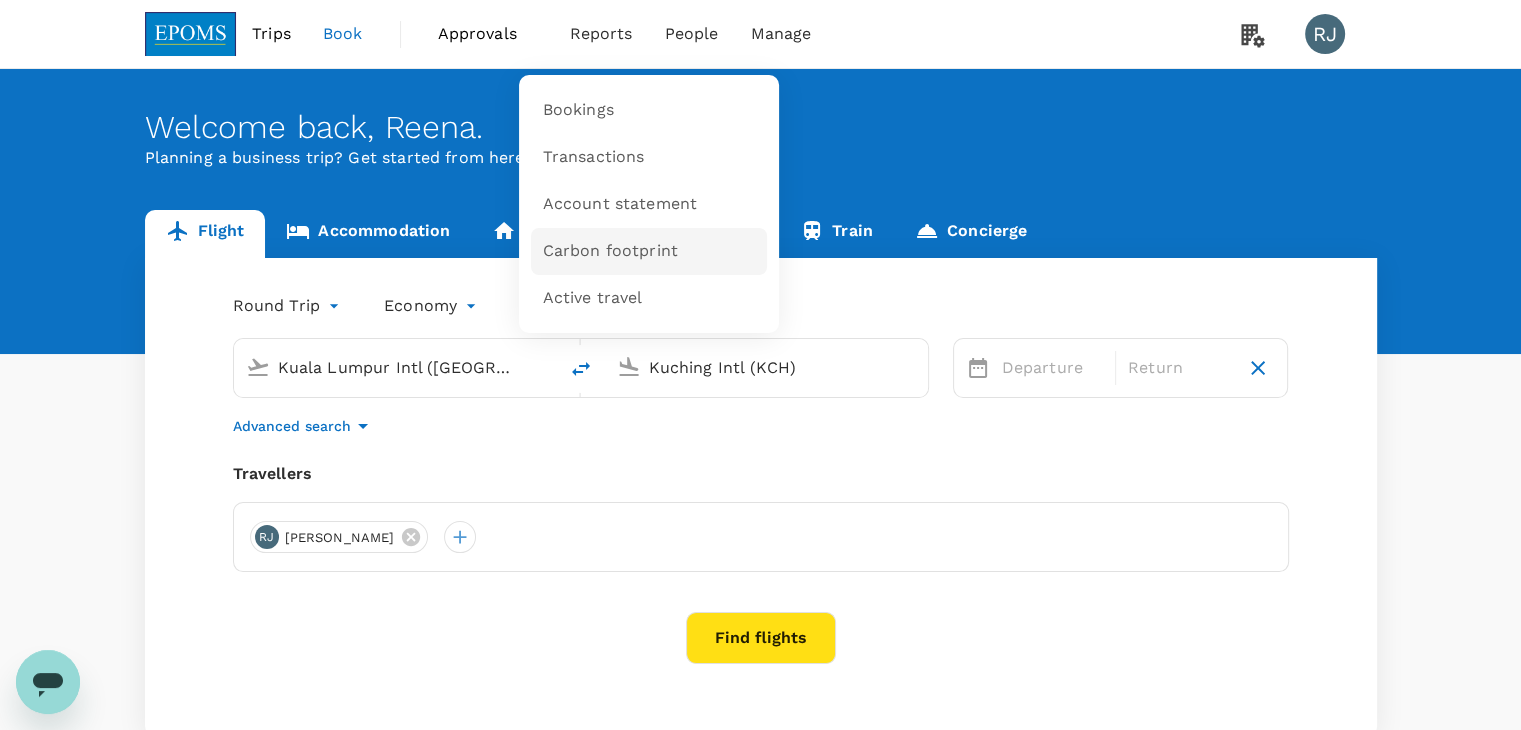 click on "Carbon footprint" at bounding box center (610, 251) 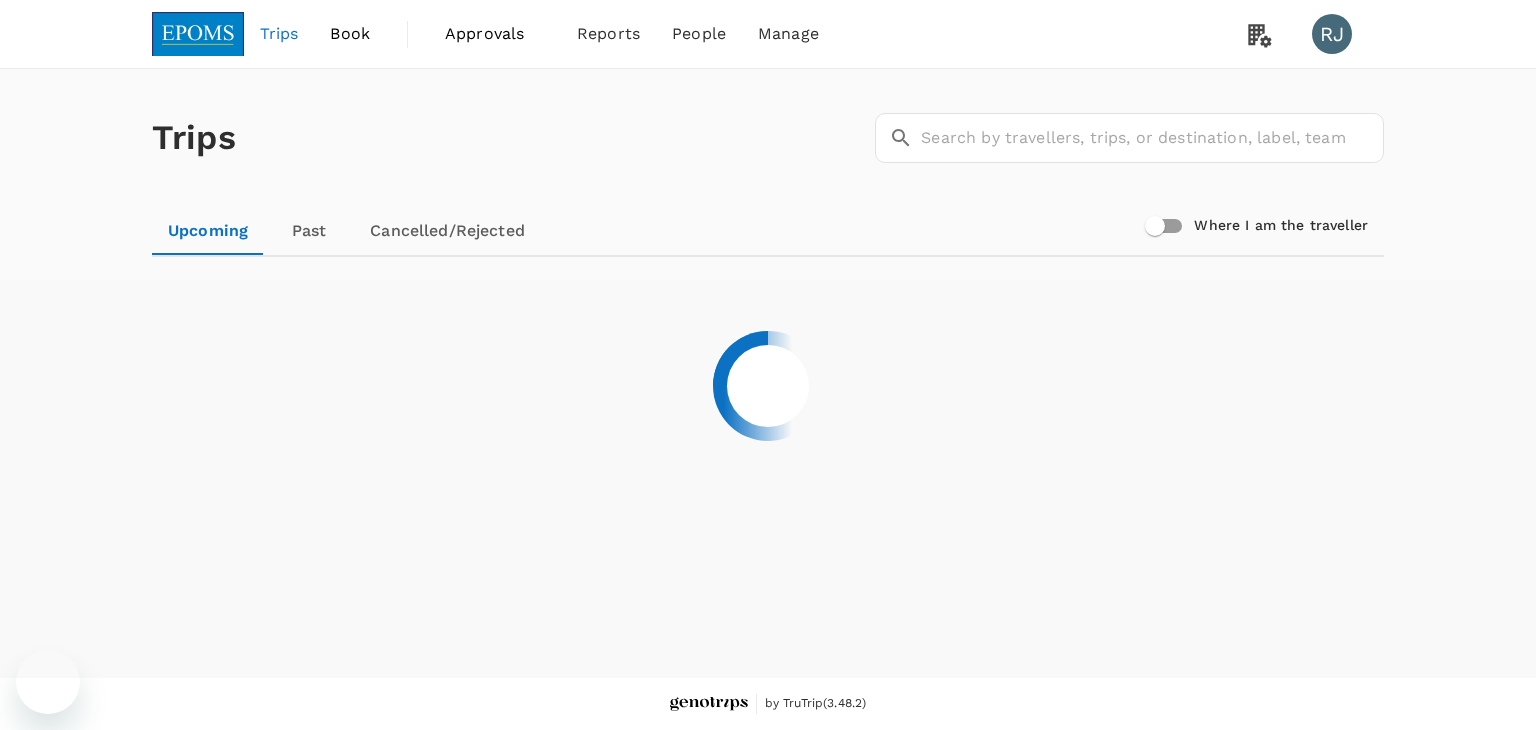 scroll, scrollTop: 0, scrollLeft: 0, axis: both 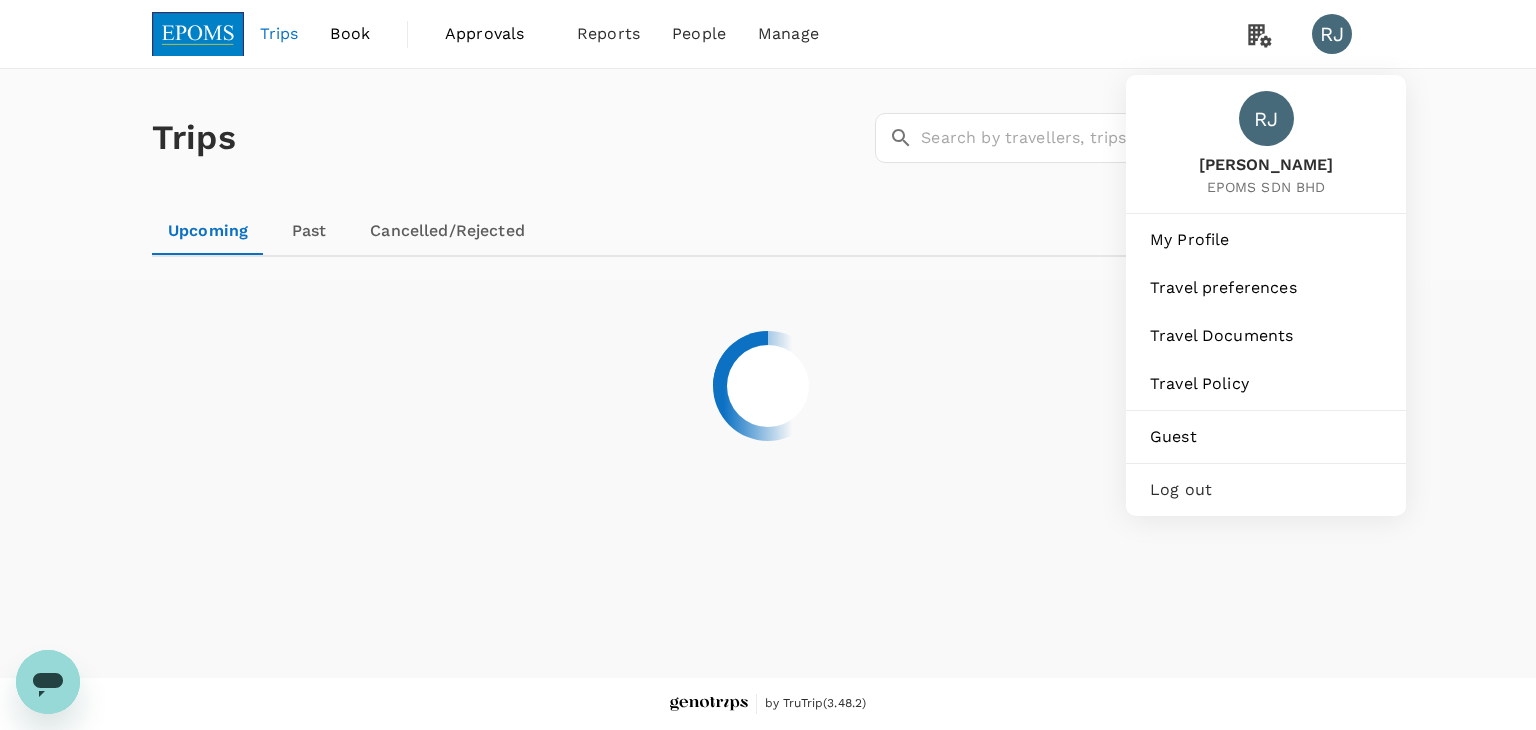 click on "Log out" at bounding box center (1266, 490) 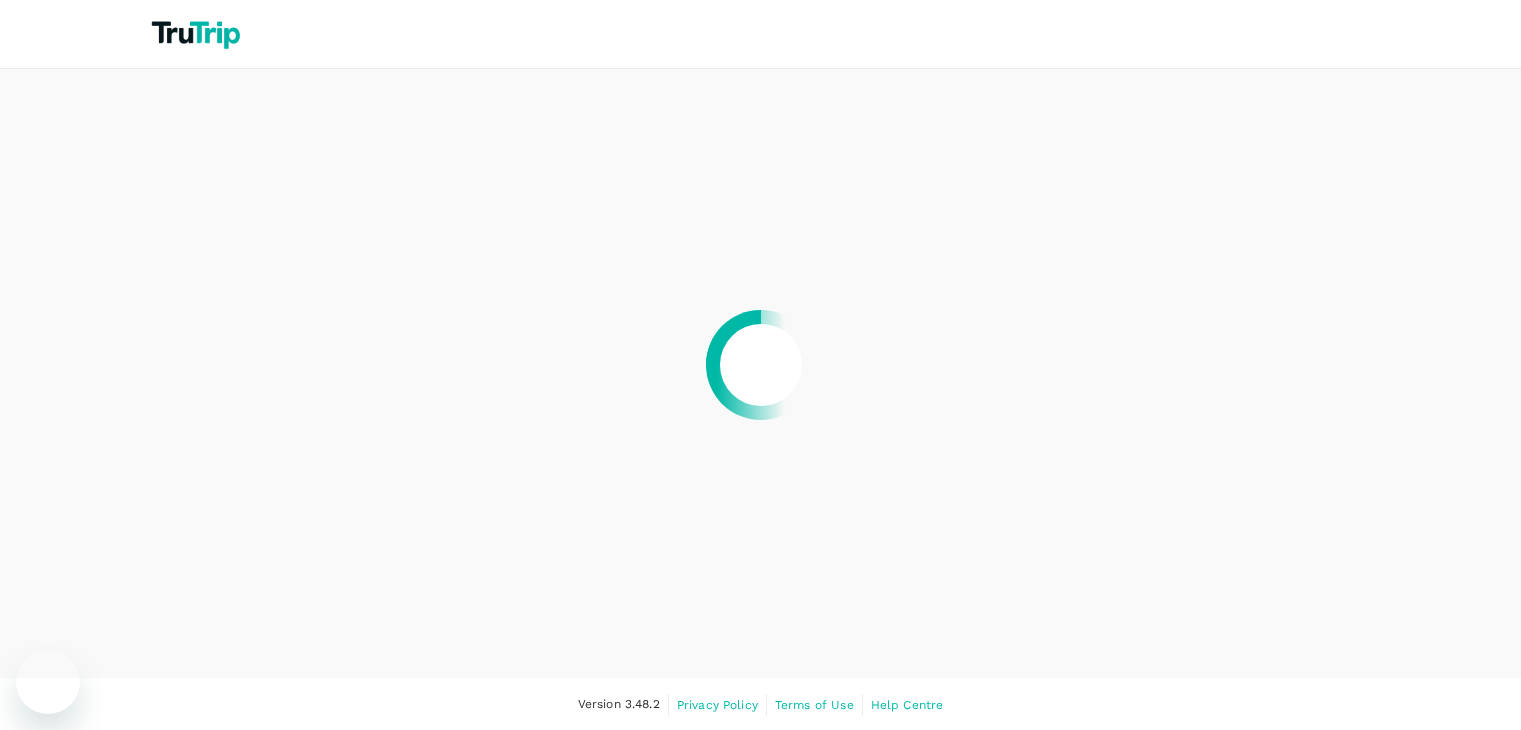 scroll, scrollTop: 0, scrollLeft: 0, axis: both 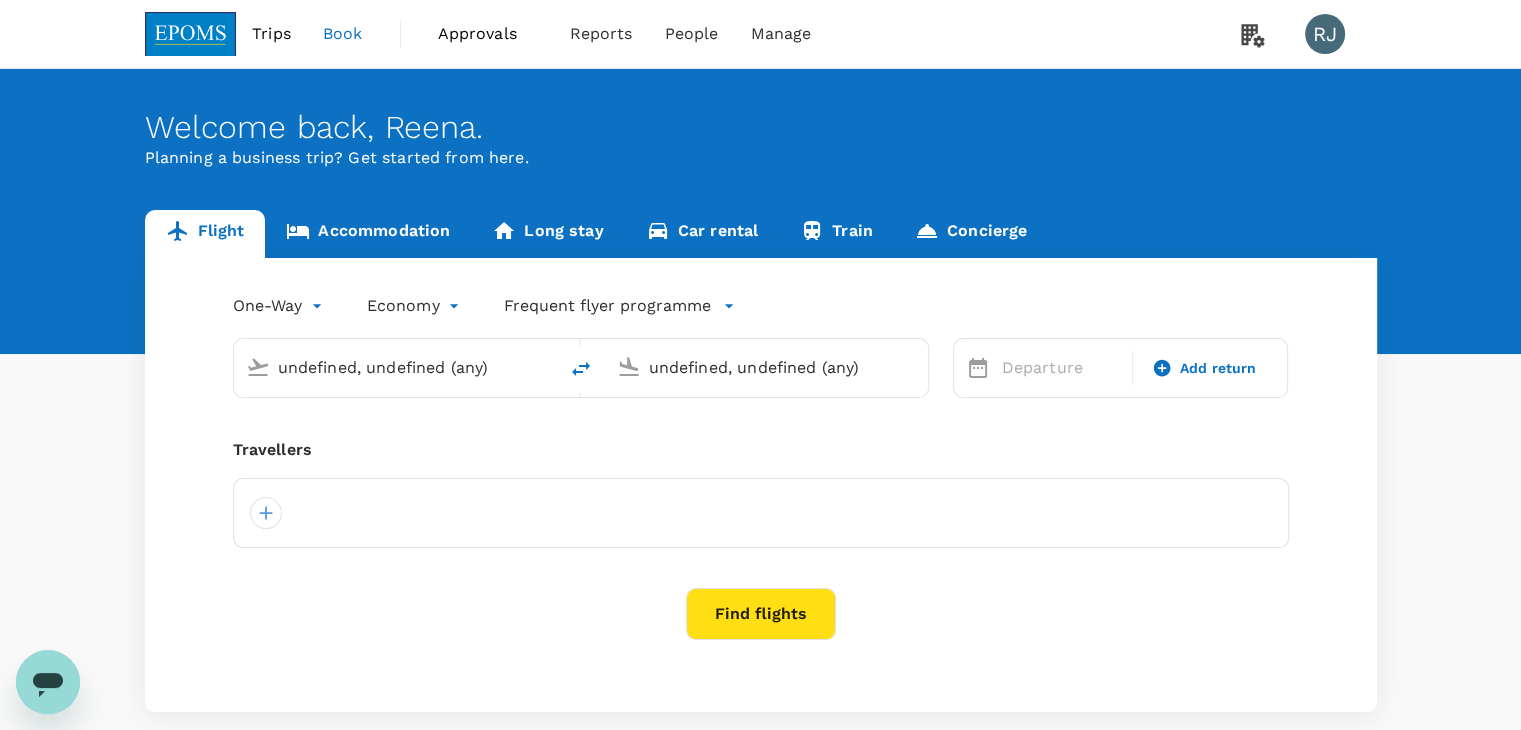 type 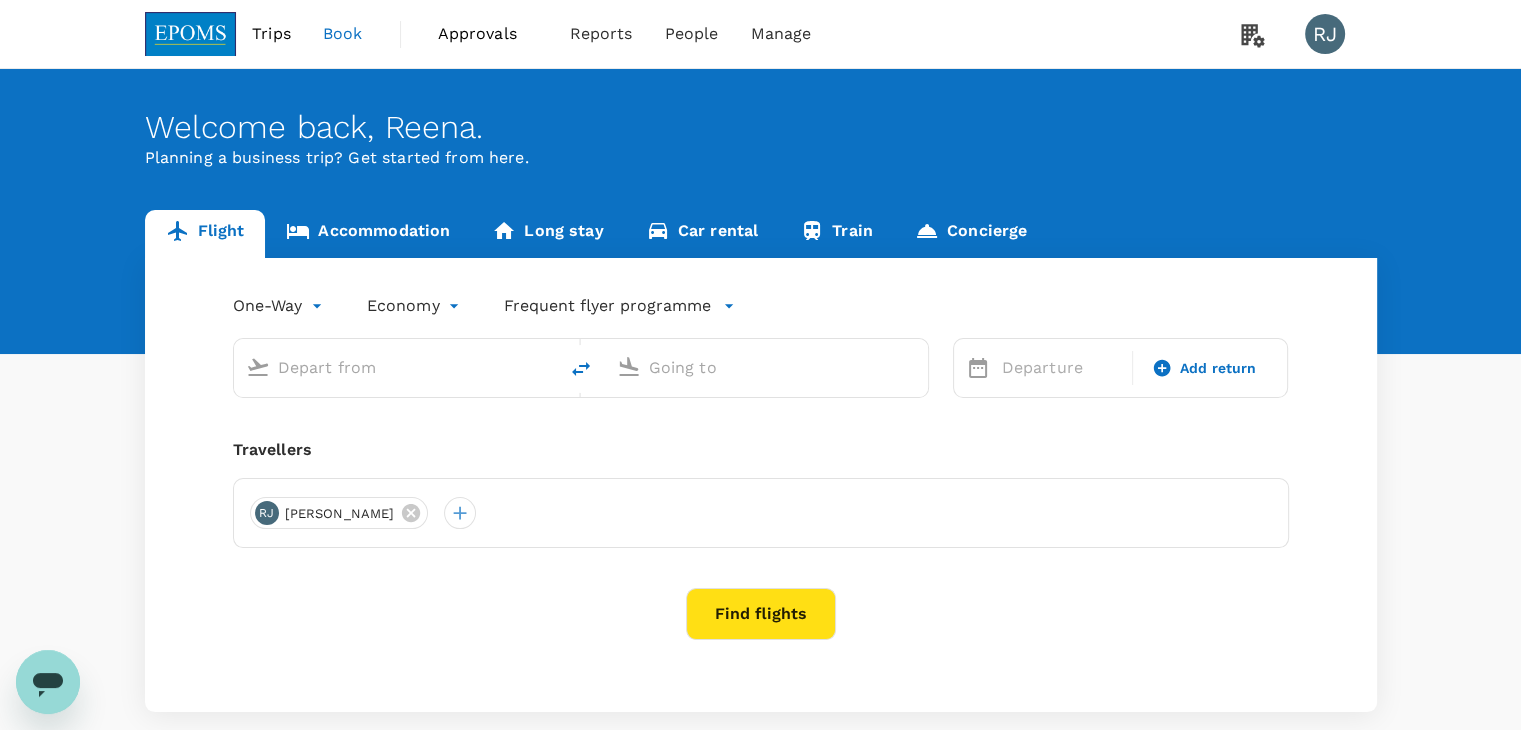 type on "roundtrip" 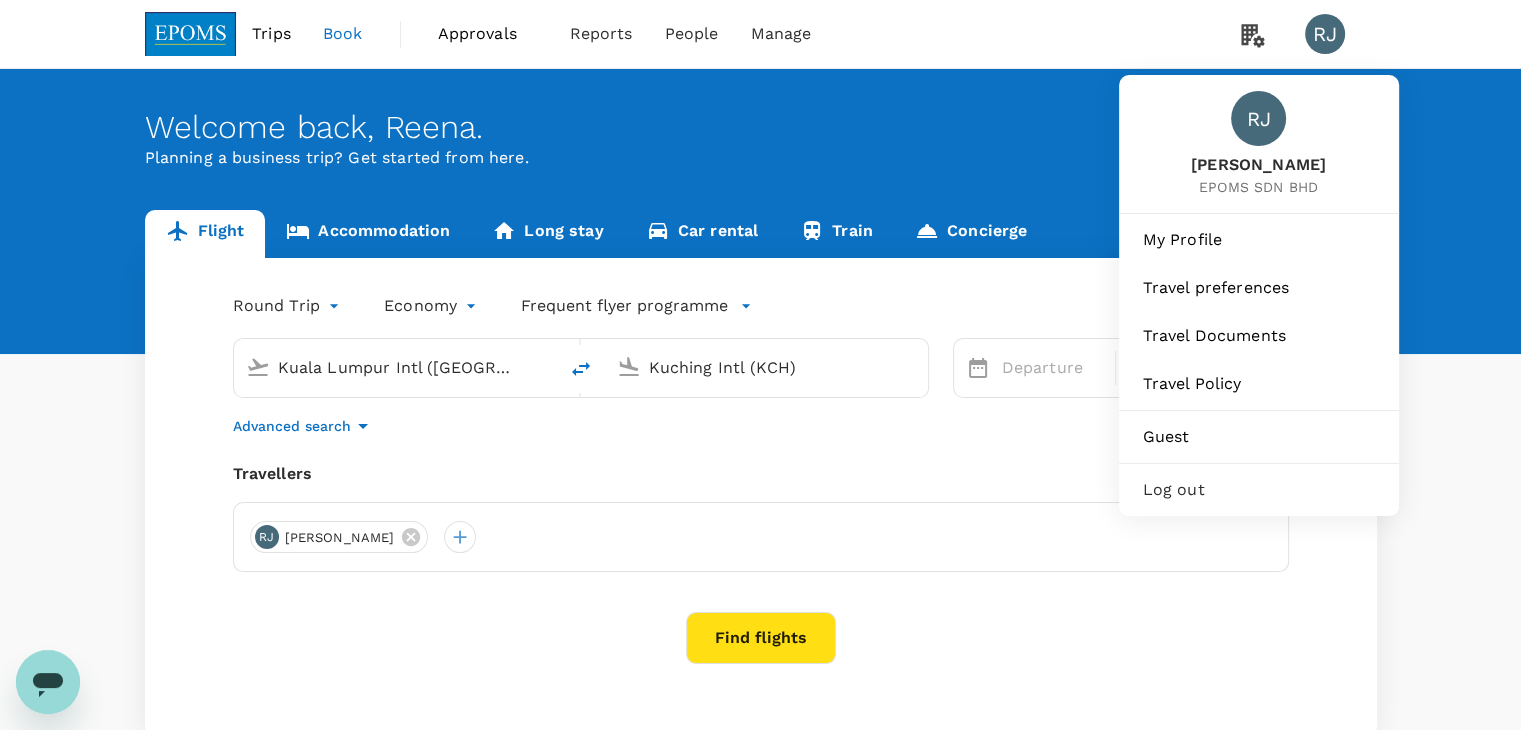 click on "Log out" at bounding box center (1259, 490) 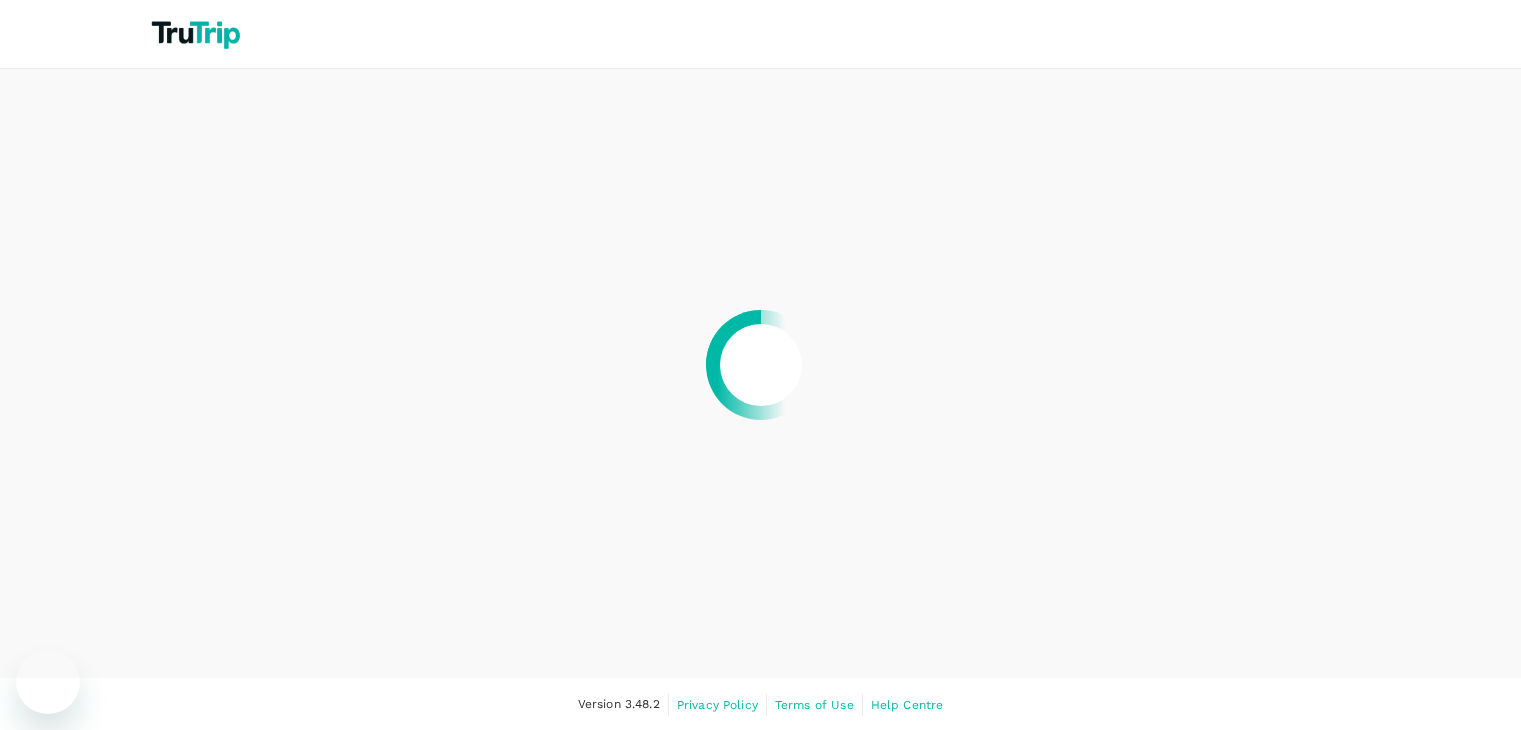 scroll, scrollTop: 0, scrollLeft: 0, axis: both 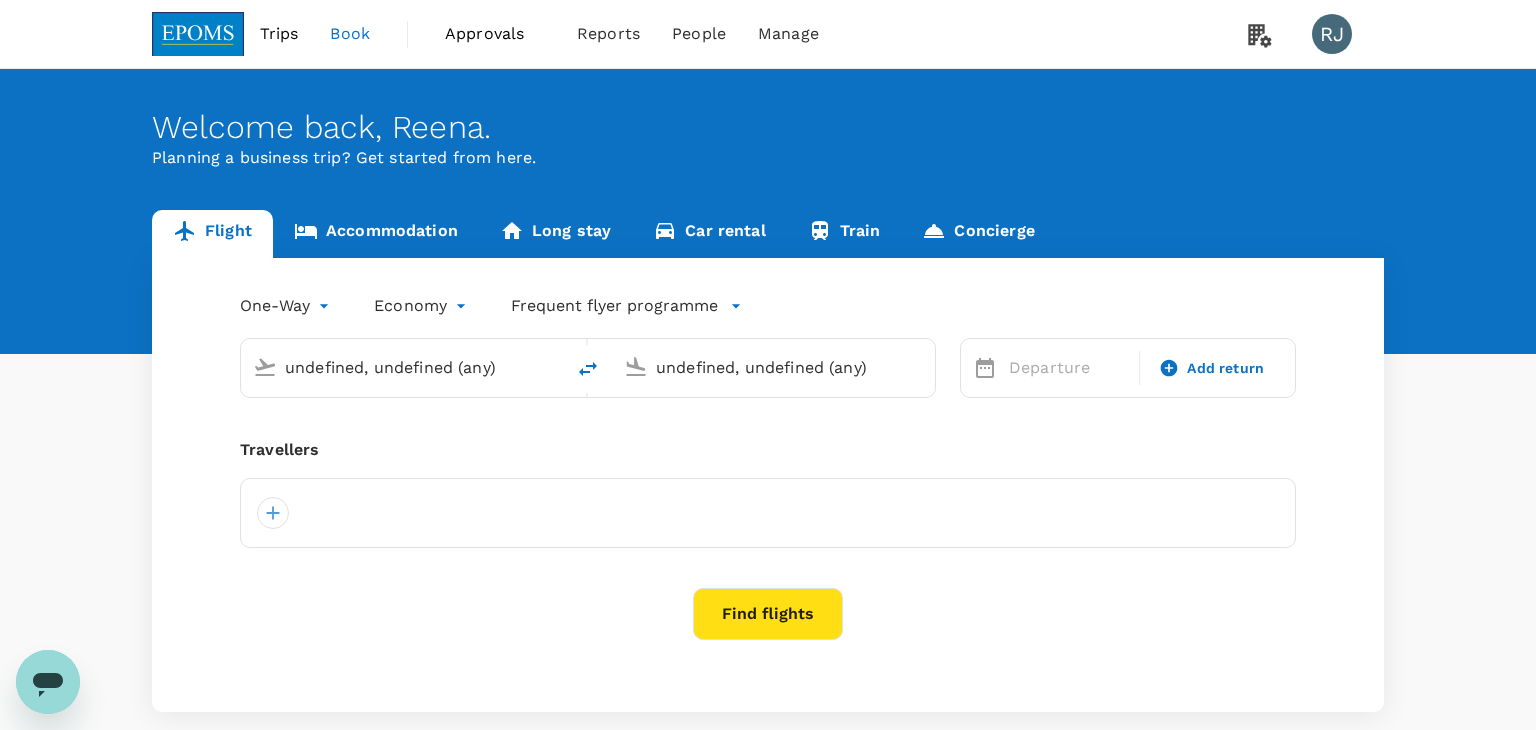 type 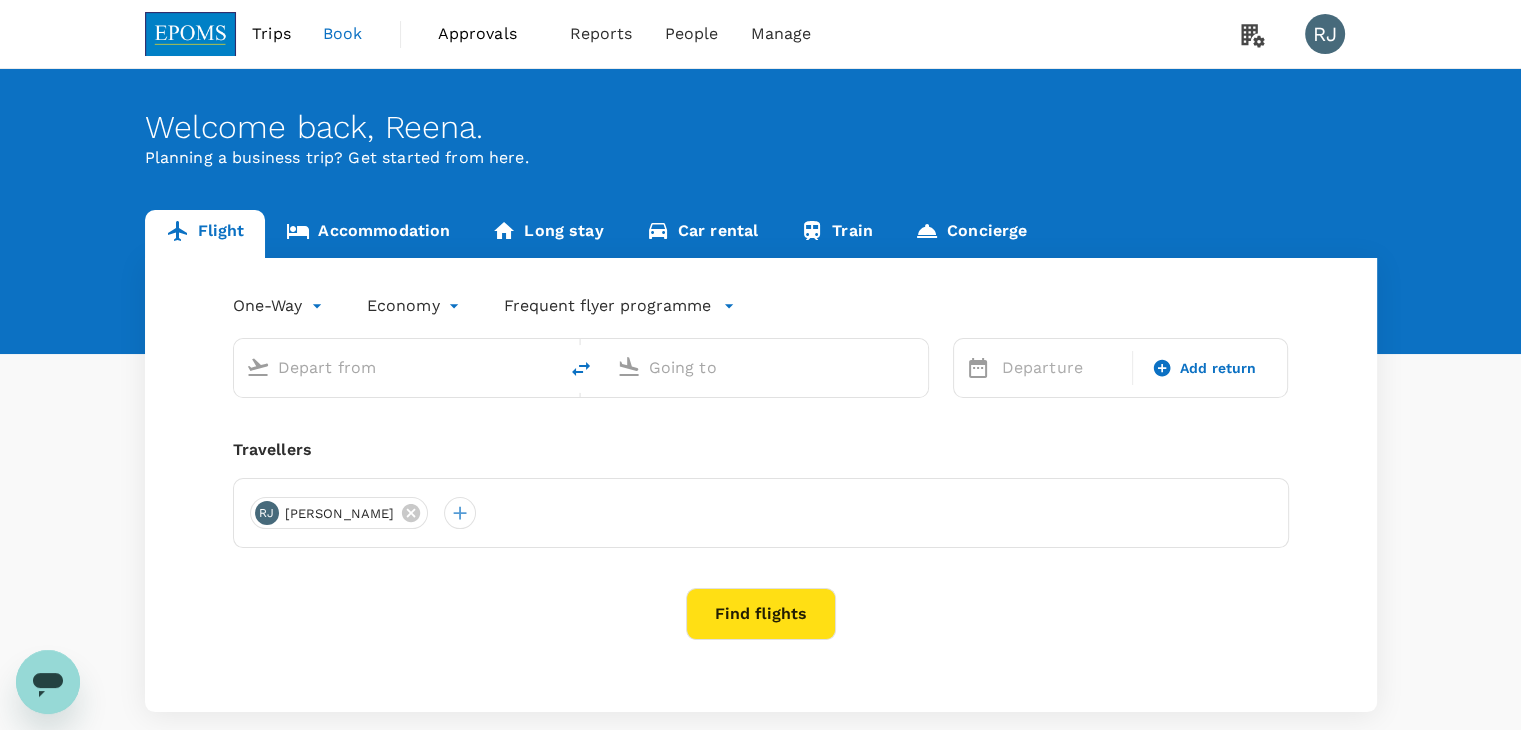 type on "roundtrip" 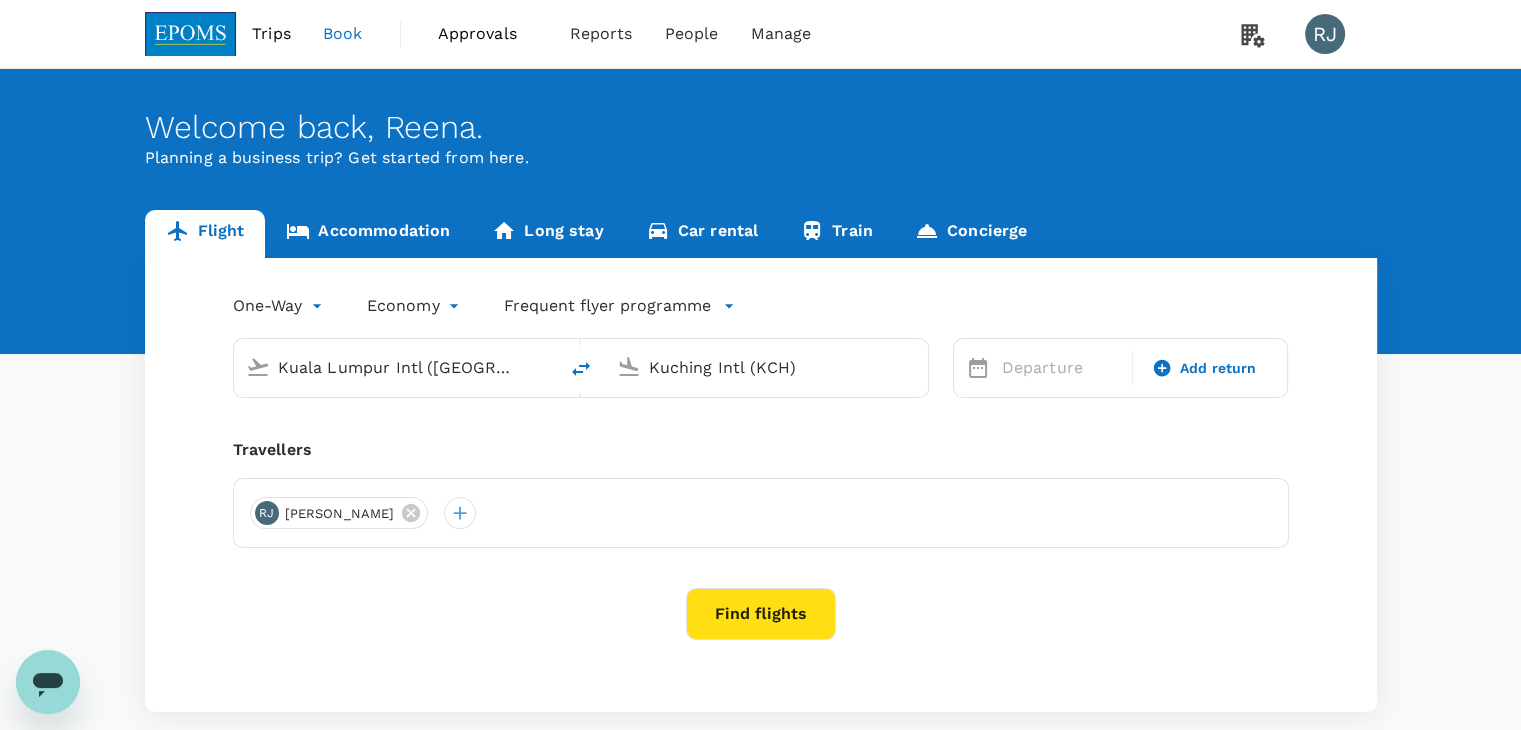 type 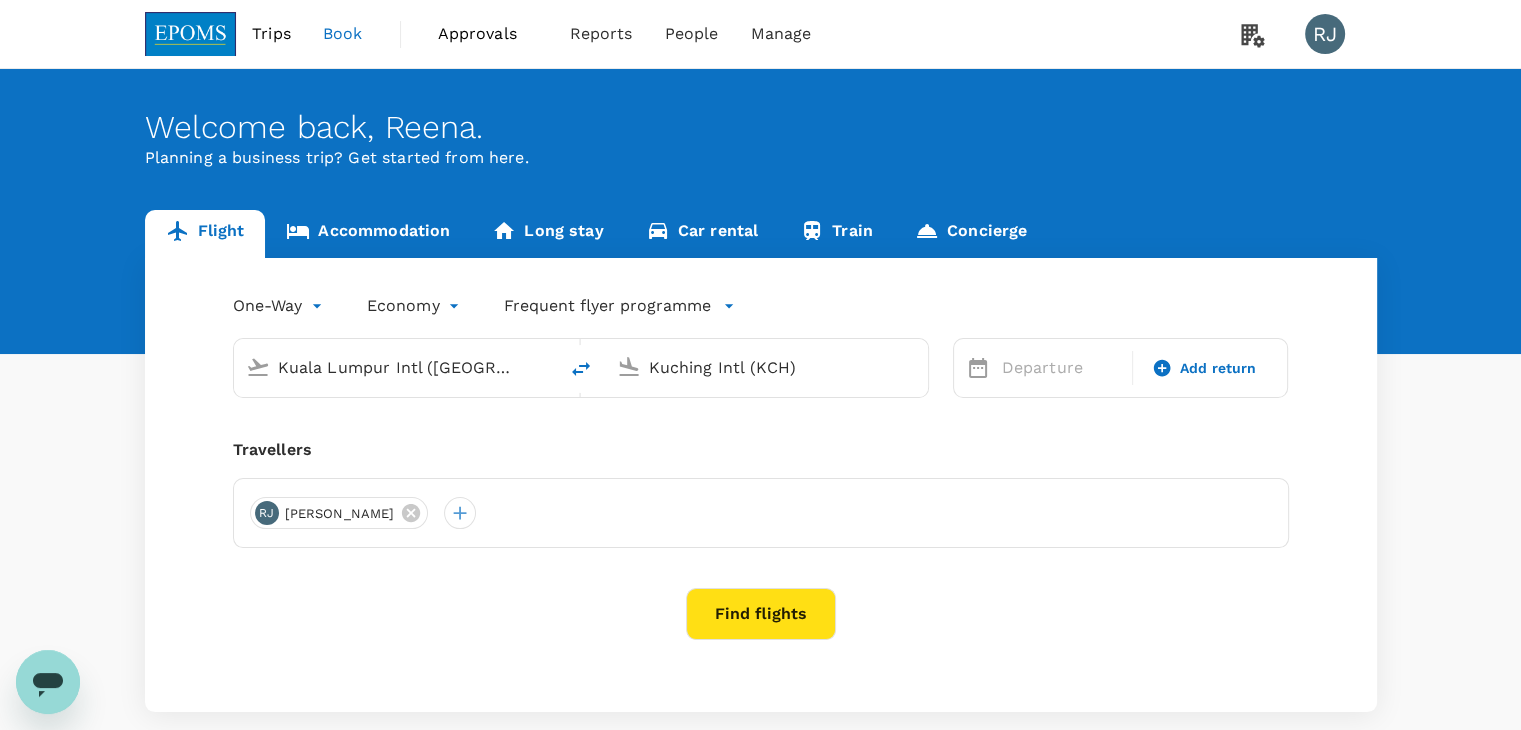 type 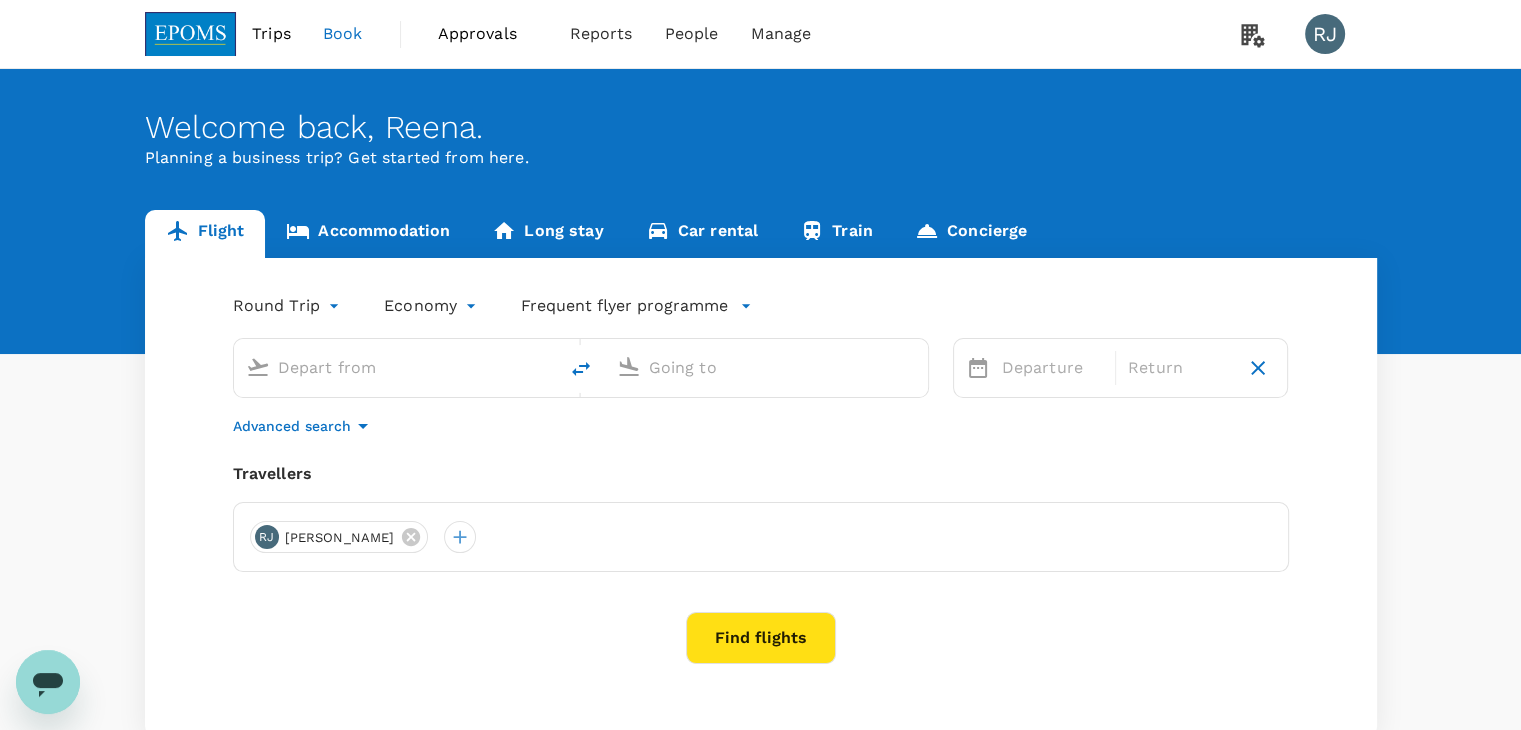 type on "Kuala Lumpur Intl ([GEOGRAPHIC_DATA])" 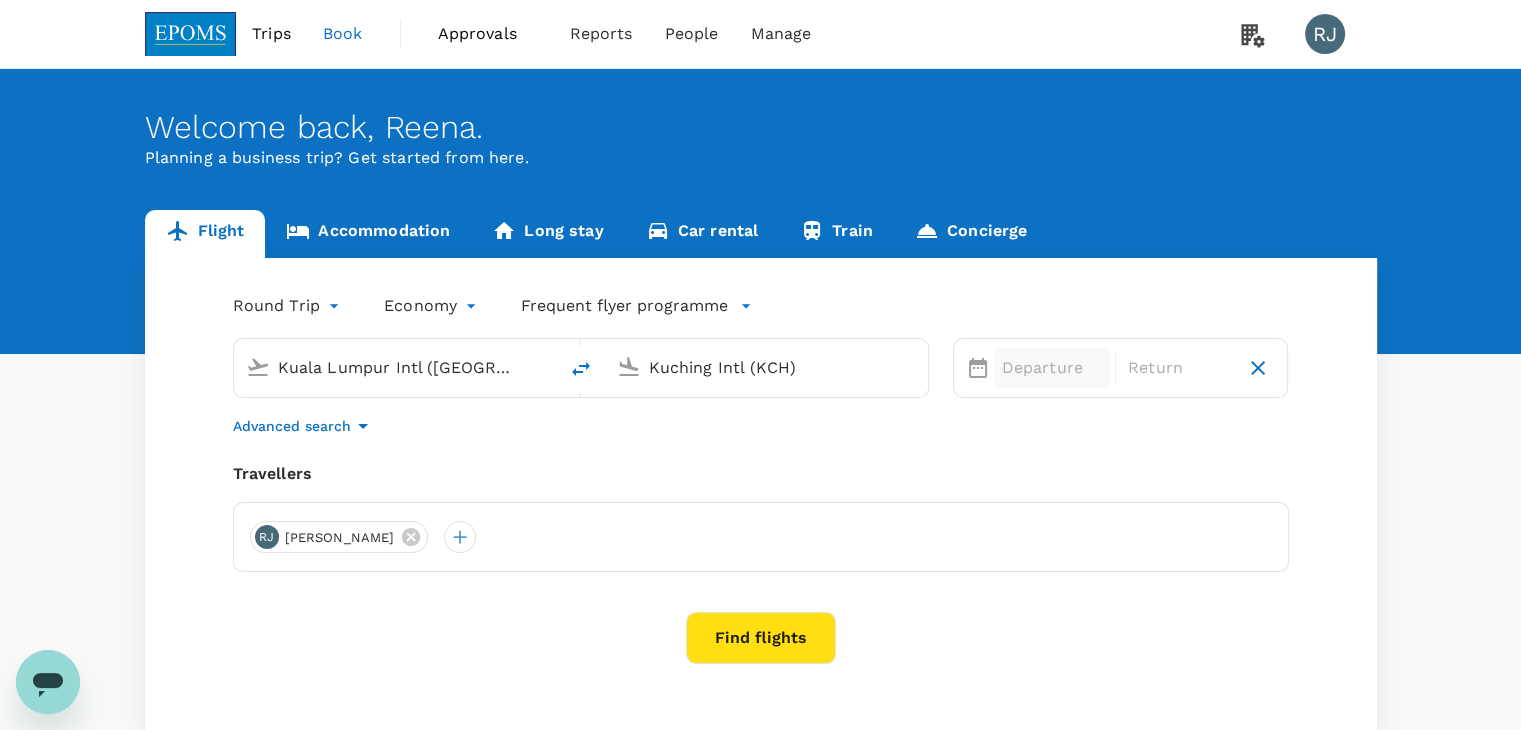click on "Departure" at bounding box center (1052, 368) 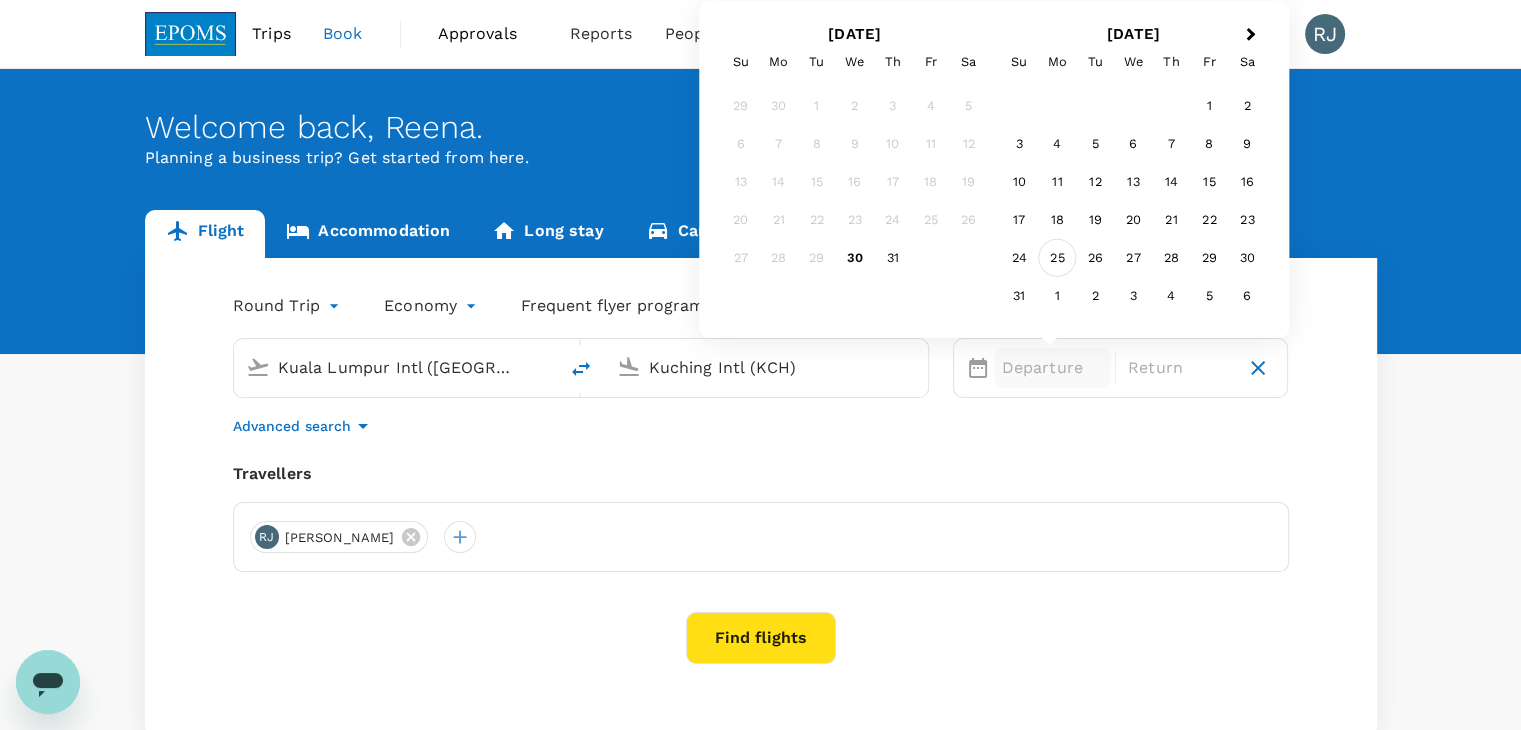 click on "25" at bounding box center (1057, 258) 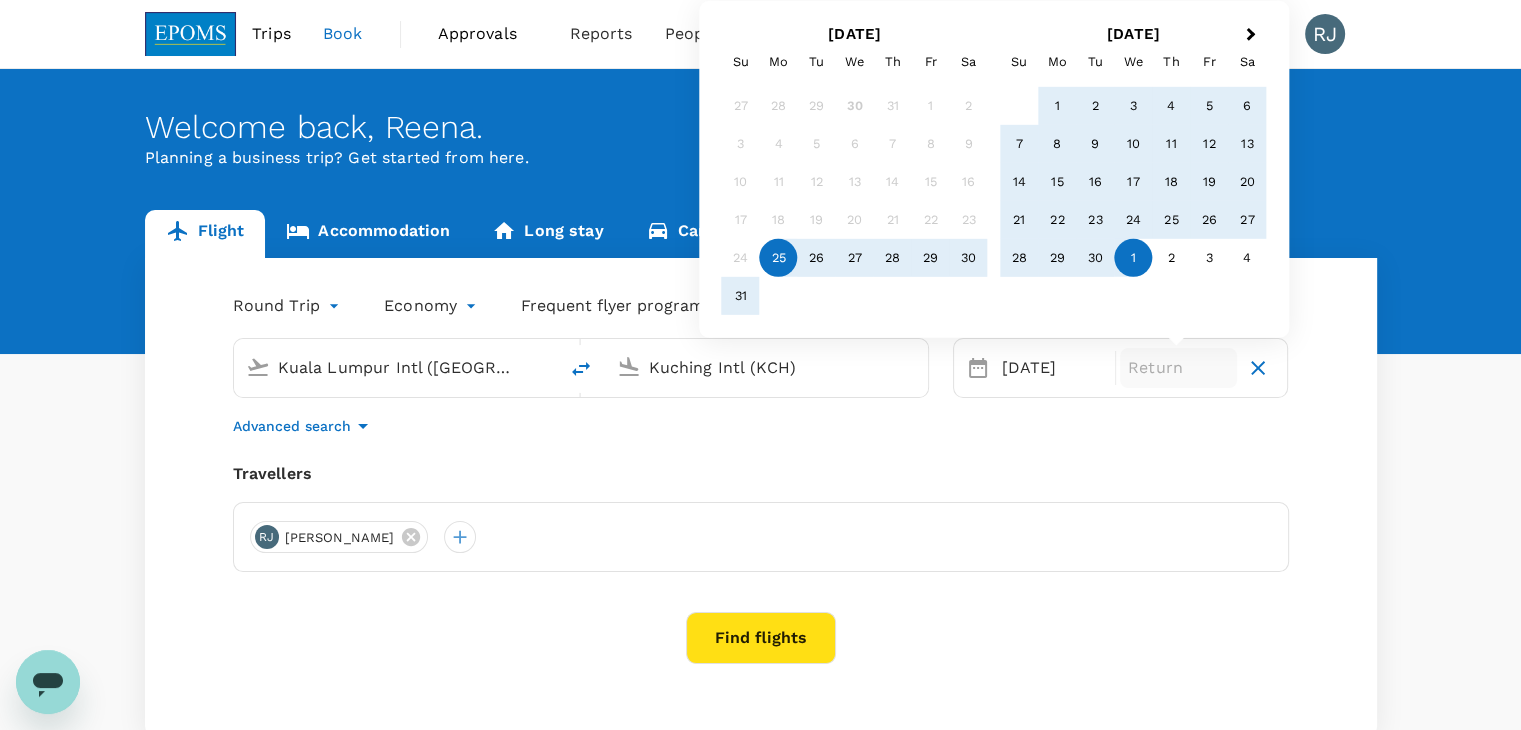 click on "1" at bounding box center [1133, 258] 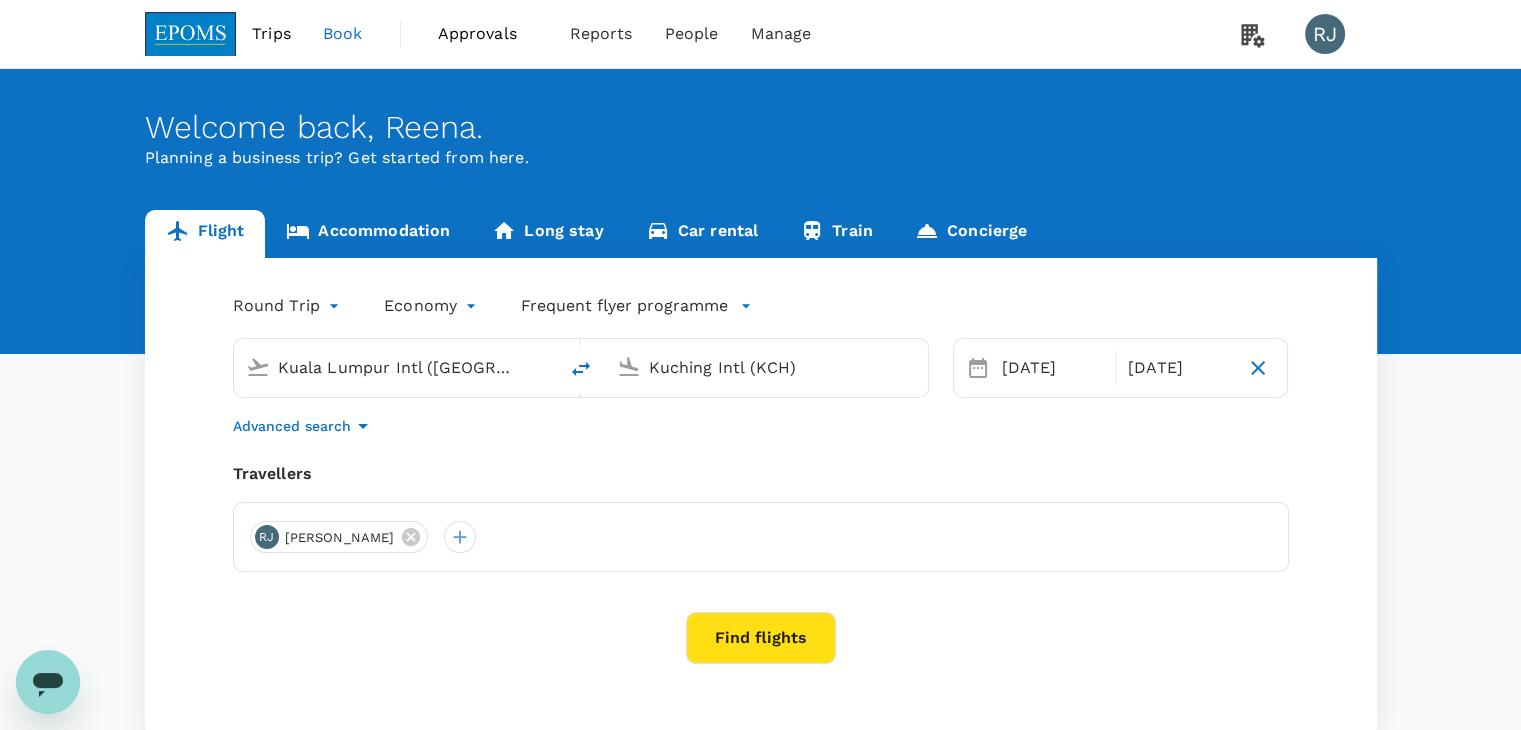 click on "Find flights" at bounding box center (761, 638) 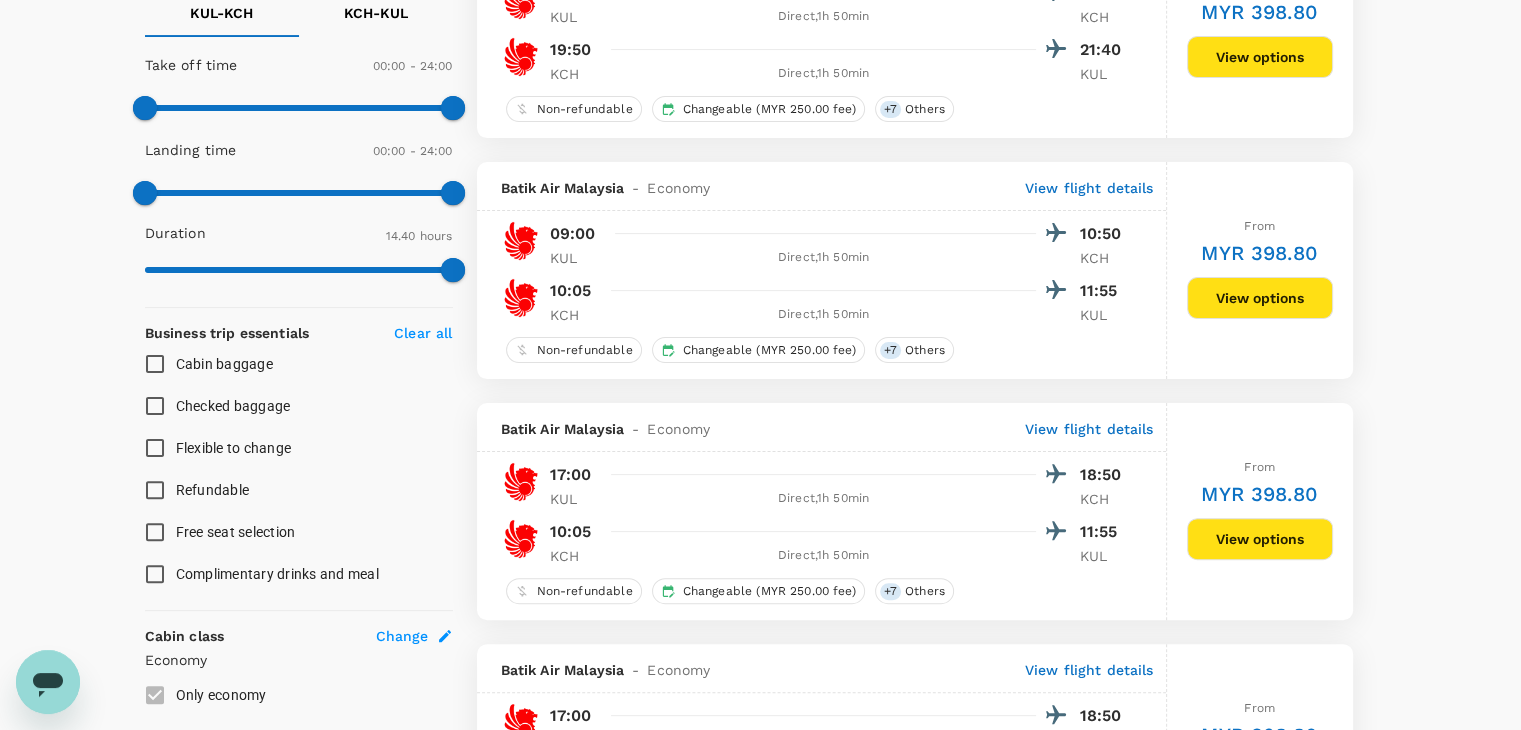 scroll, scrollTop: 500, scrollLeft: 0, axis: vertical 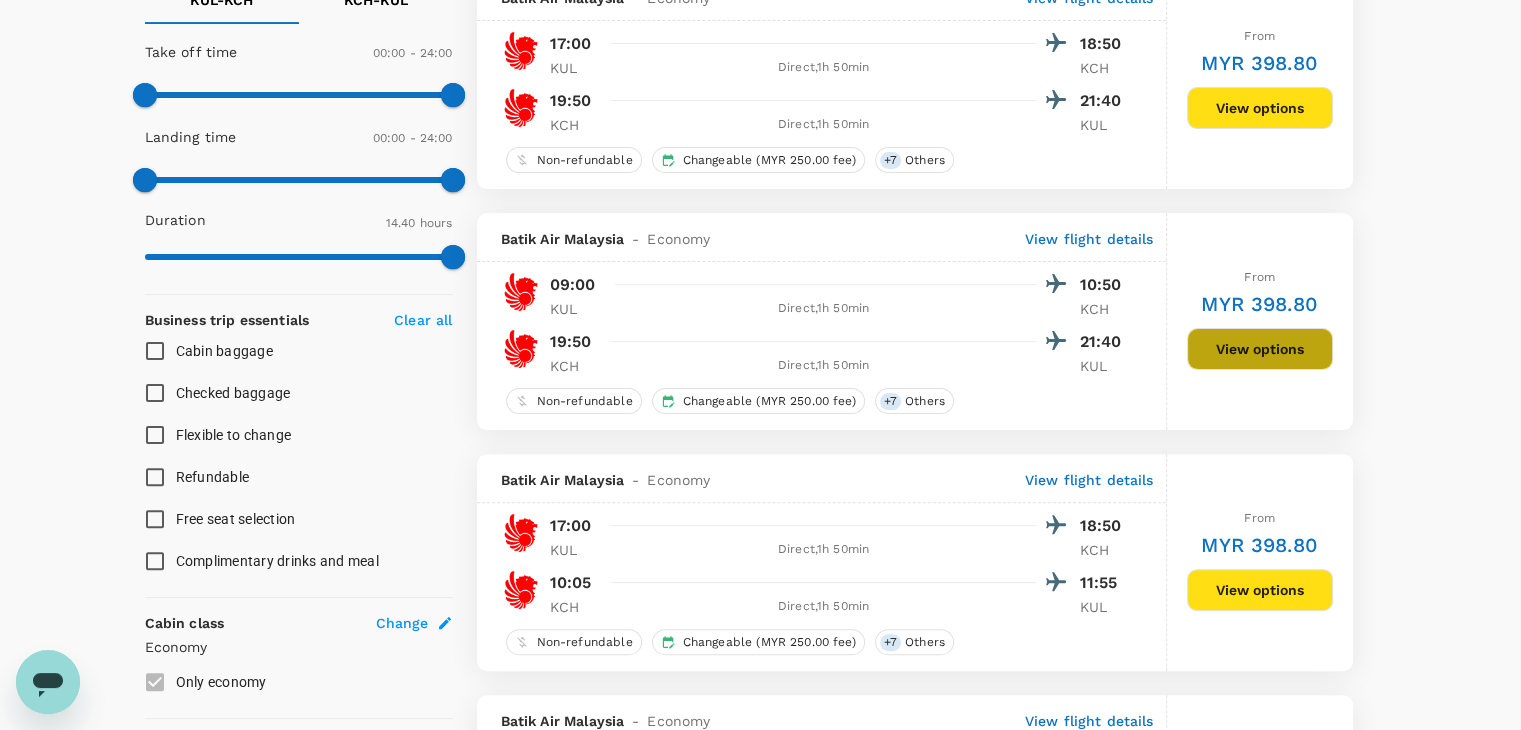 click on "View options" at bounding box center [1260, 349] 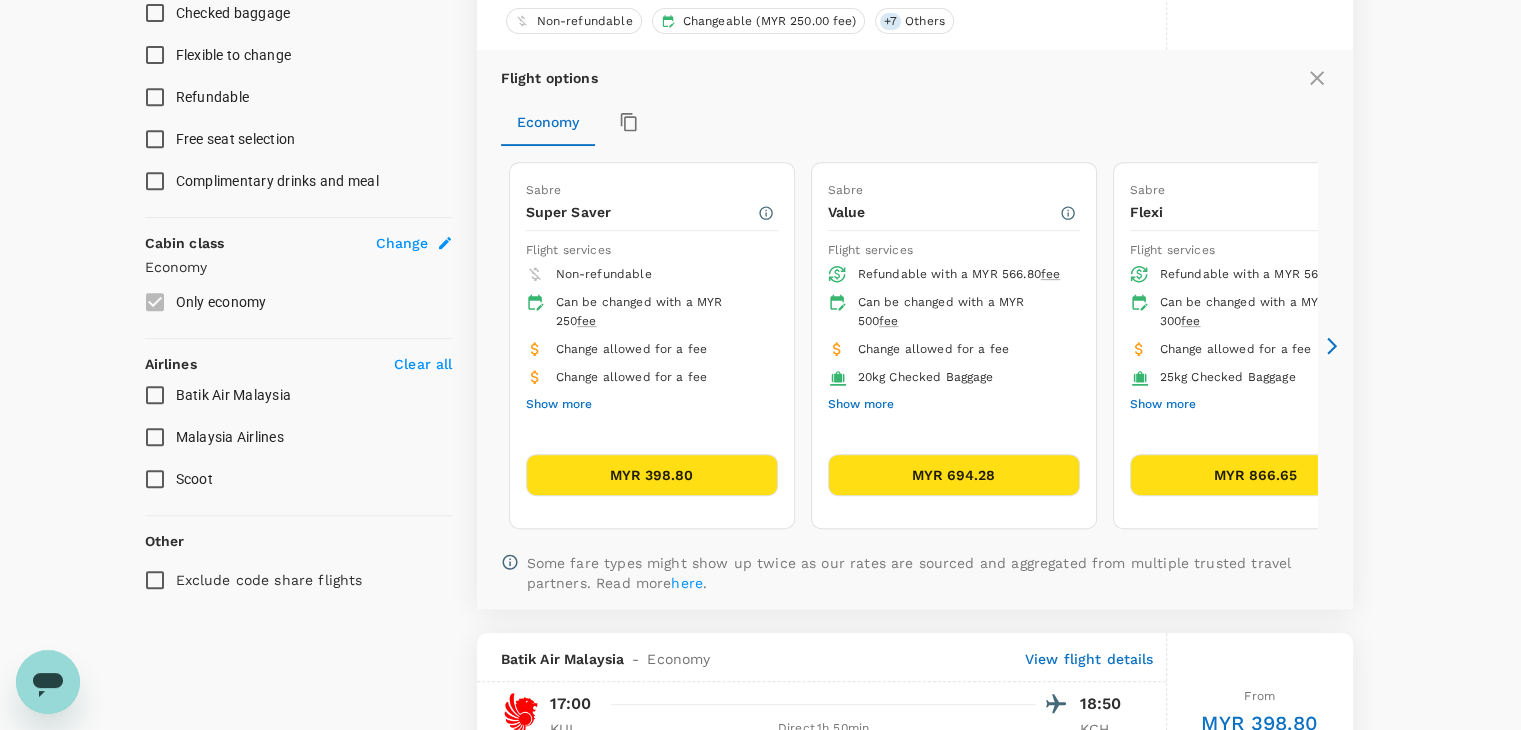 scroll, scrollTop: 914, scrollLeft: 0, axis: vertical 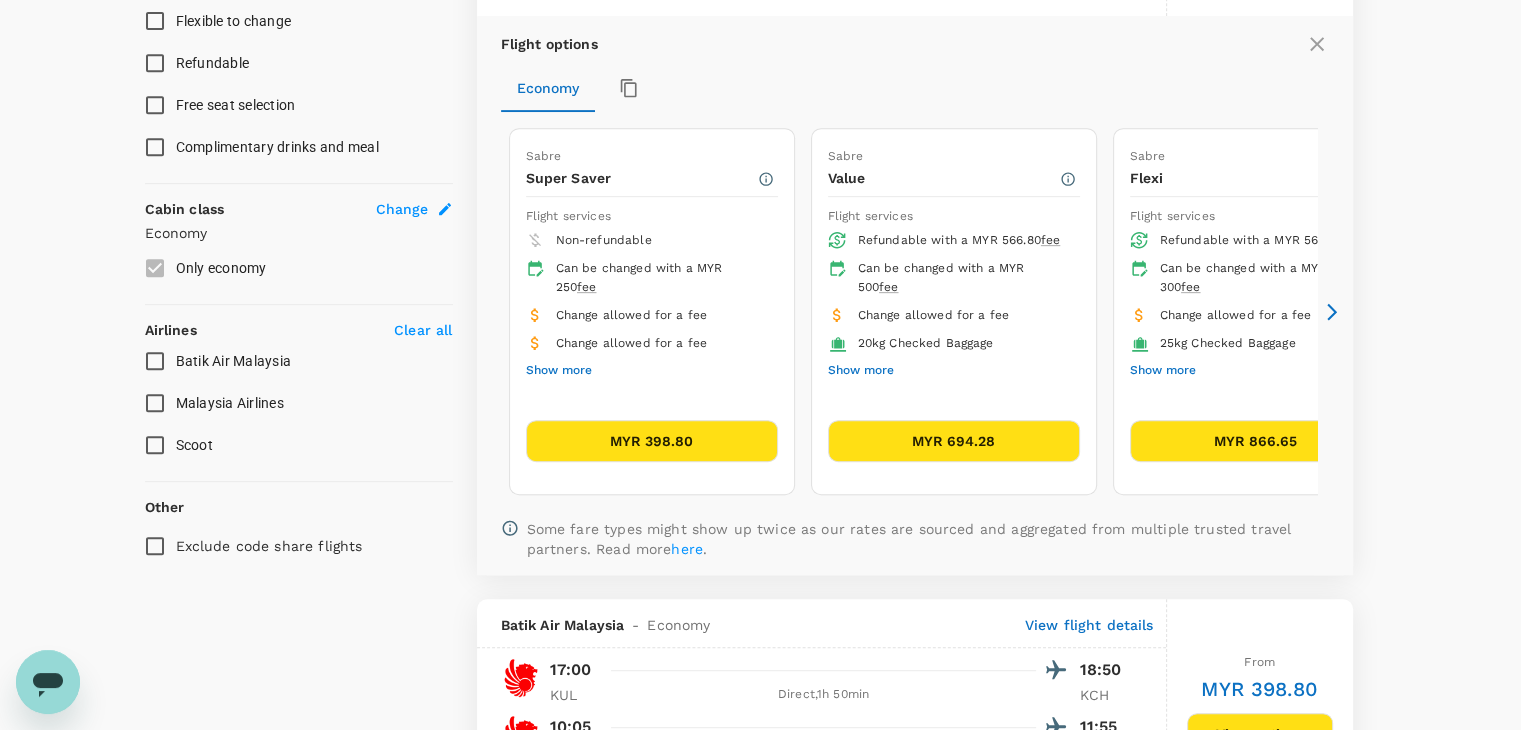 click on "MYR 398.80" at bounding box center (652, 441) 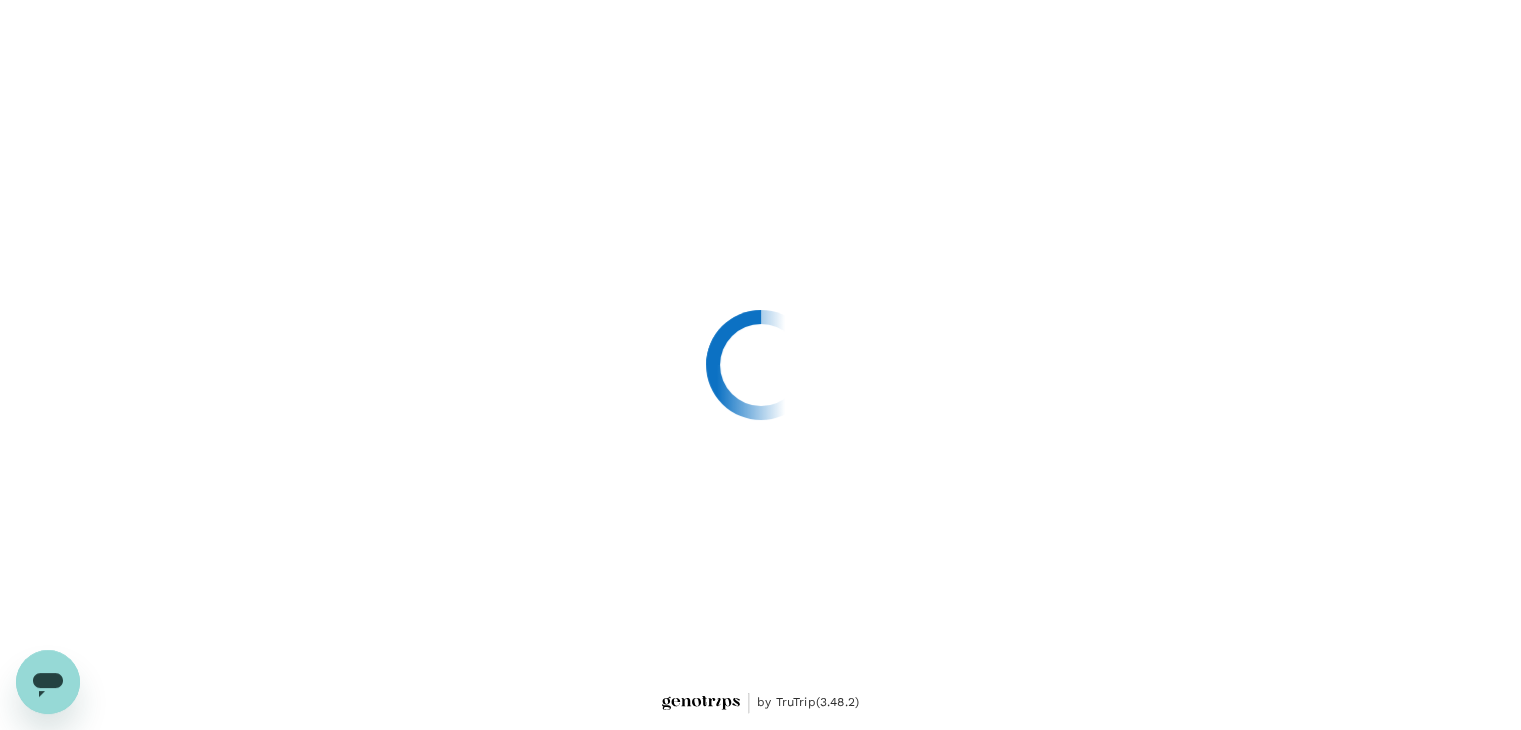 scroll, scrollTop: 0, scrollLeft: 0, axis: both 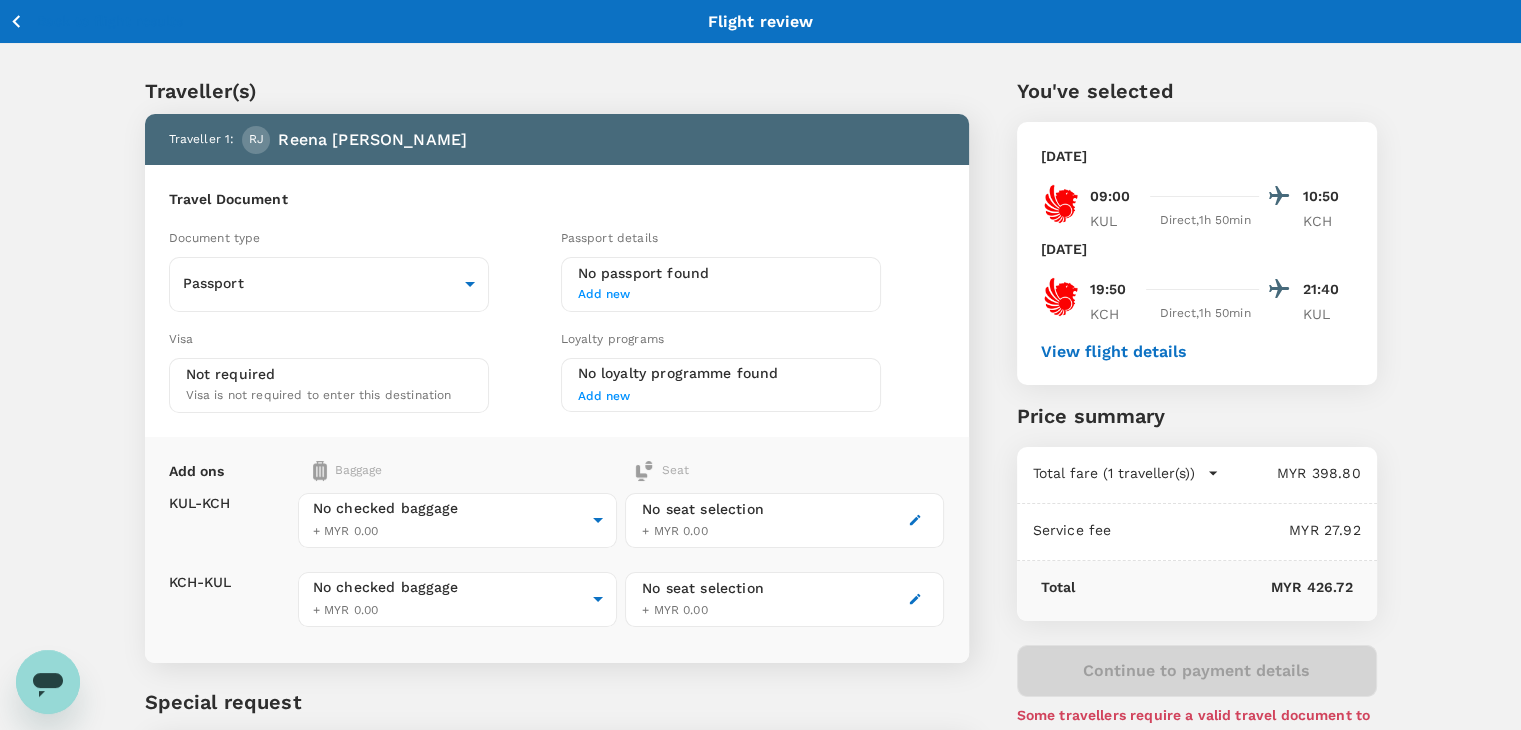 click 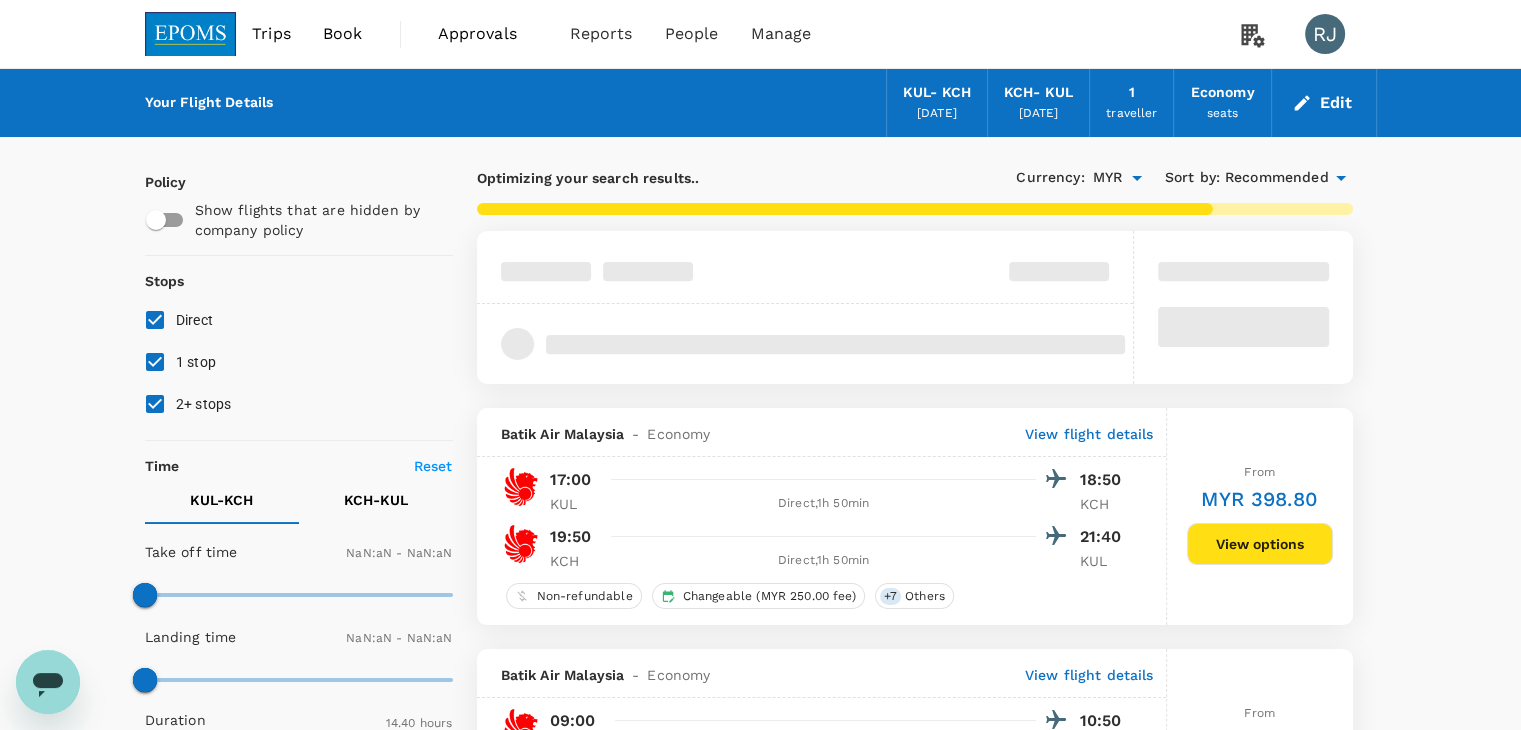 type on "1440" 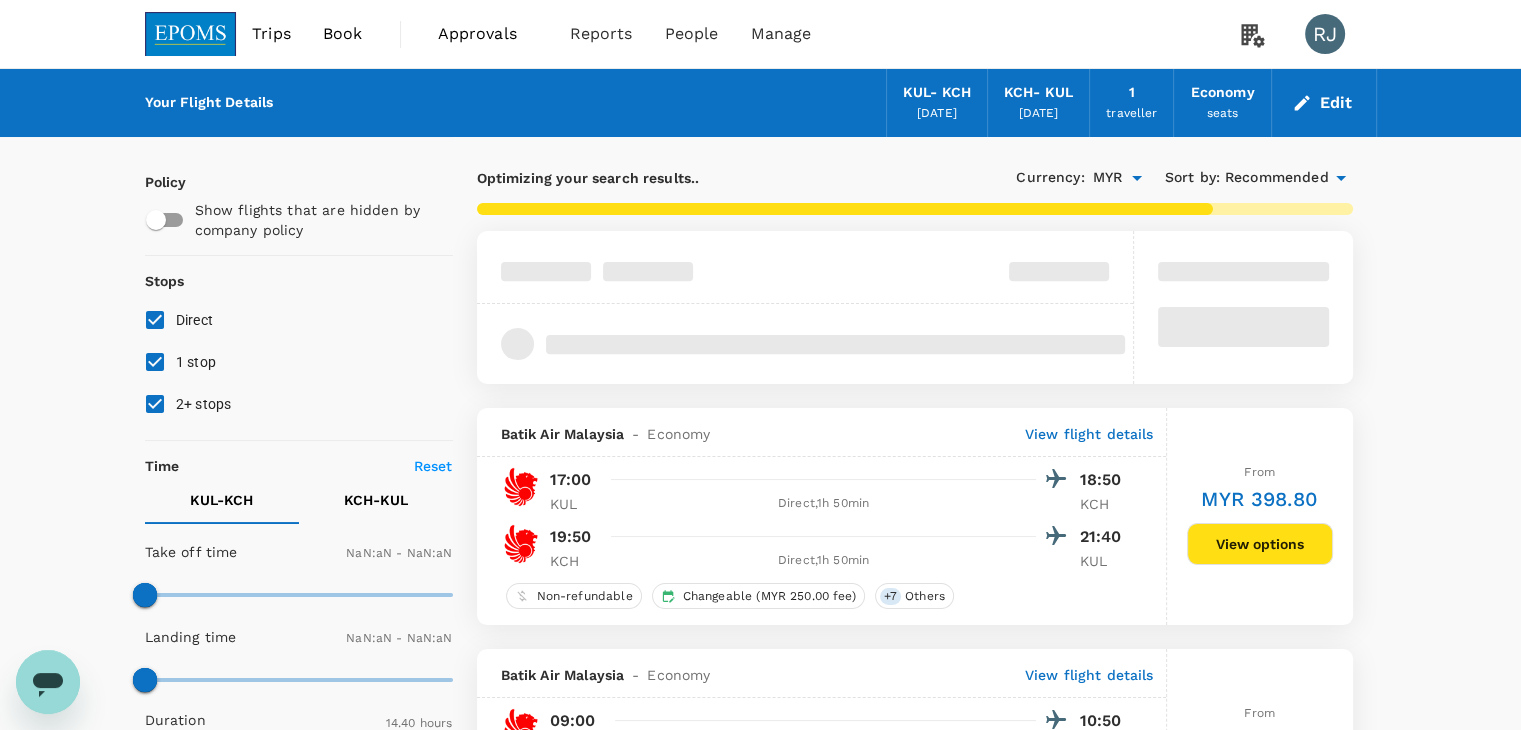 type on "1440" 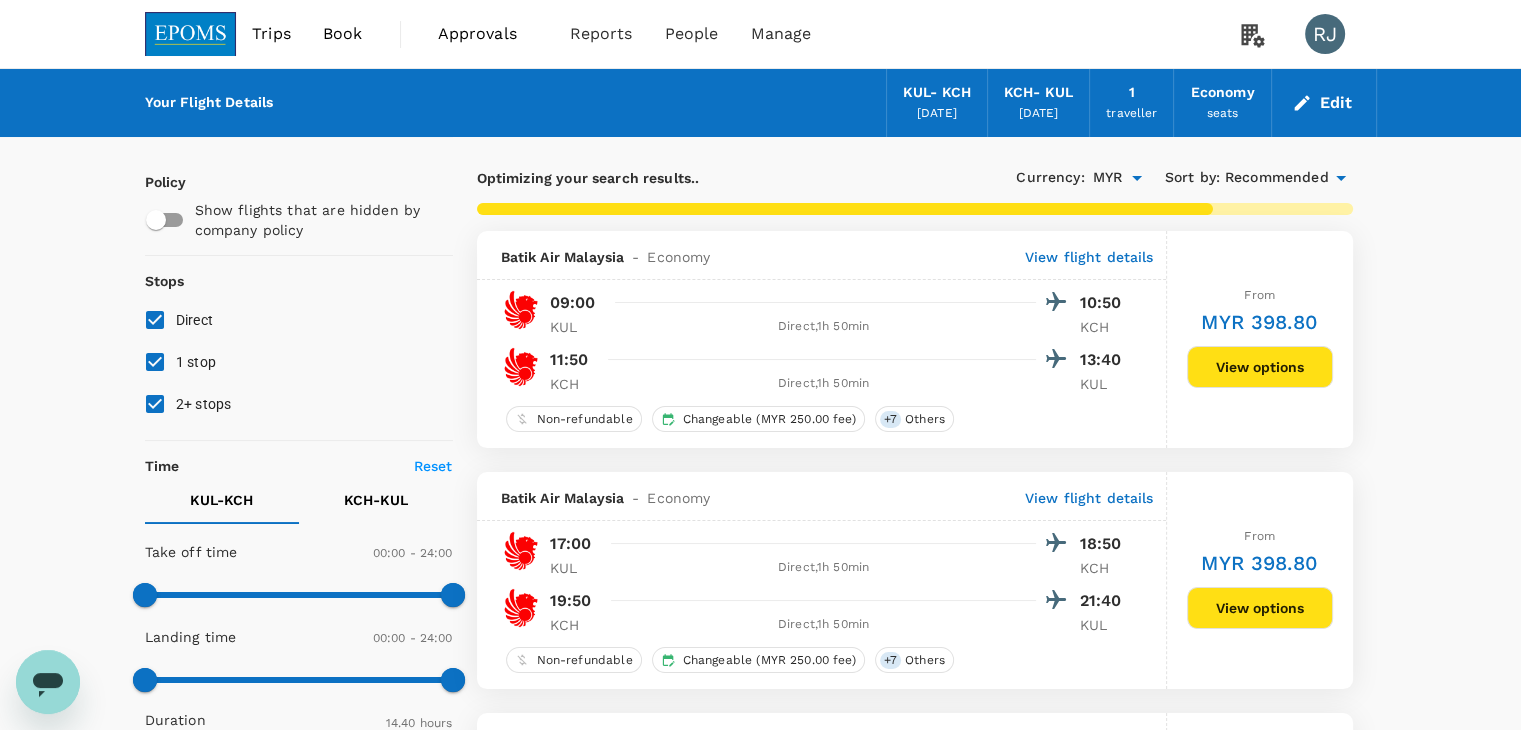 scroll, scrollTop: 100, scrollLeft: 0, axis: vertical 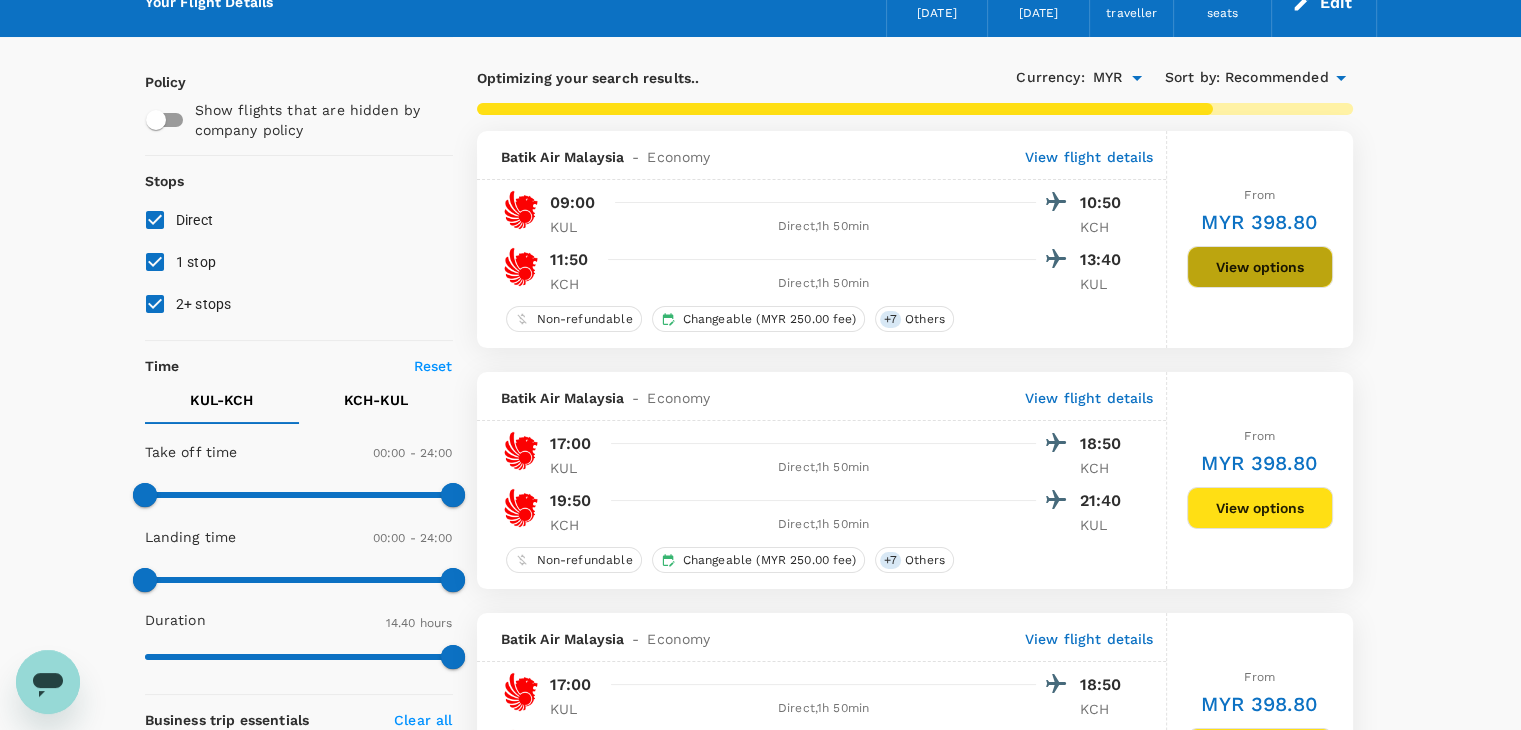 click on "View options" at bounding box center [1260, 267] 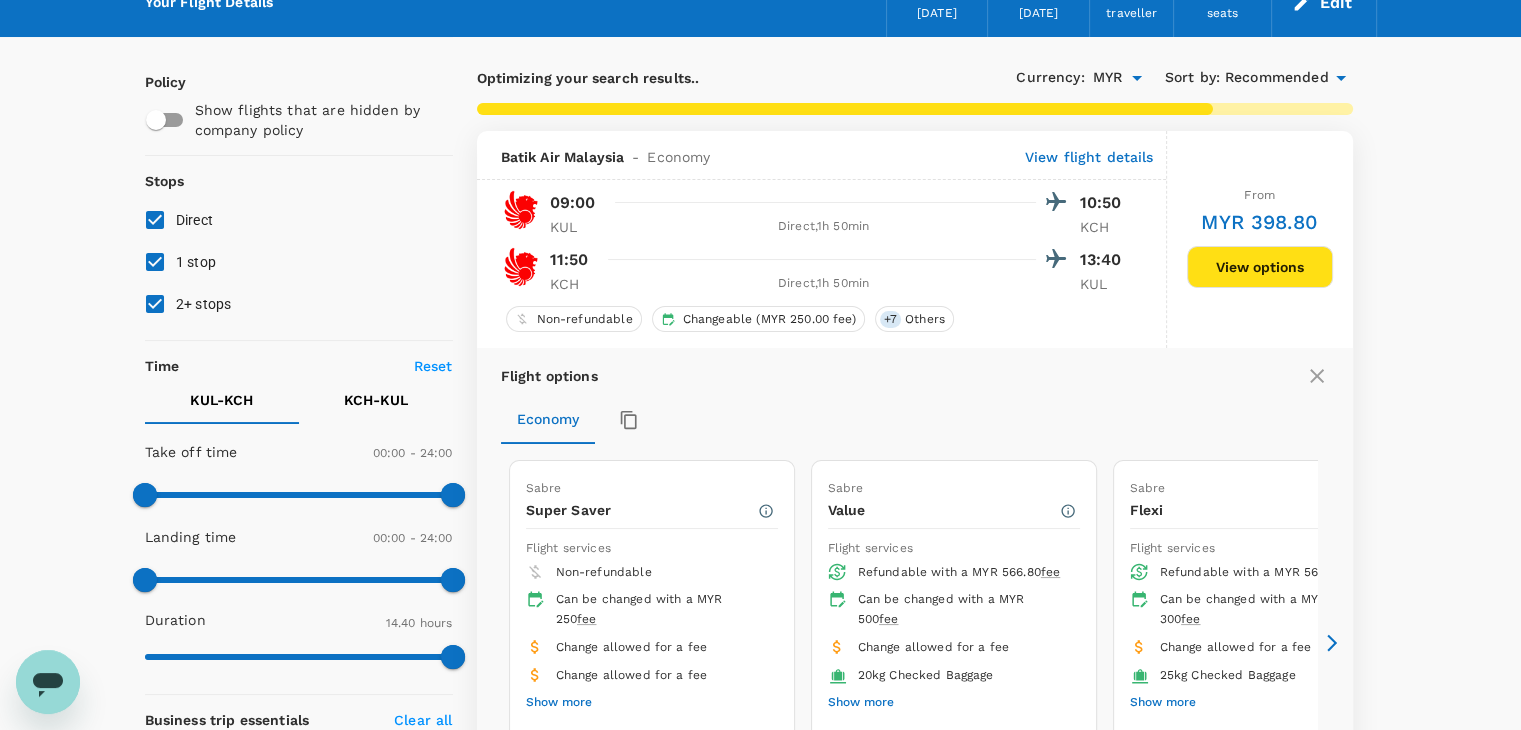 scroll, scrollTop: 231, scrollLeft: 0, axis: vertical 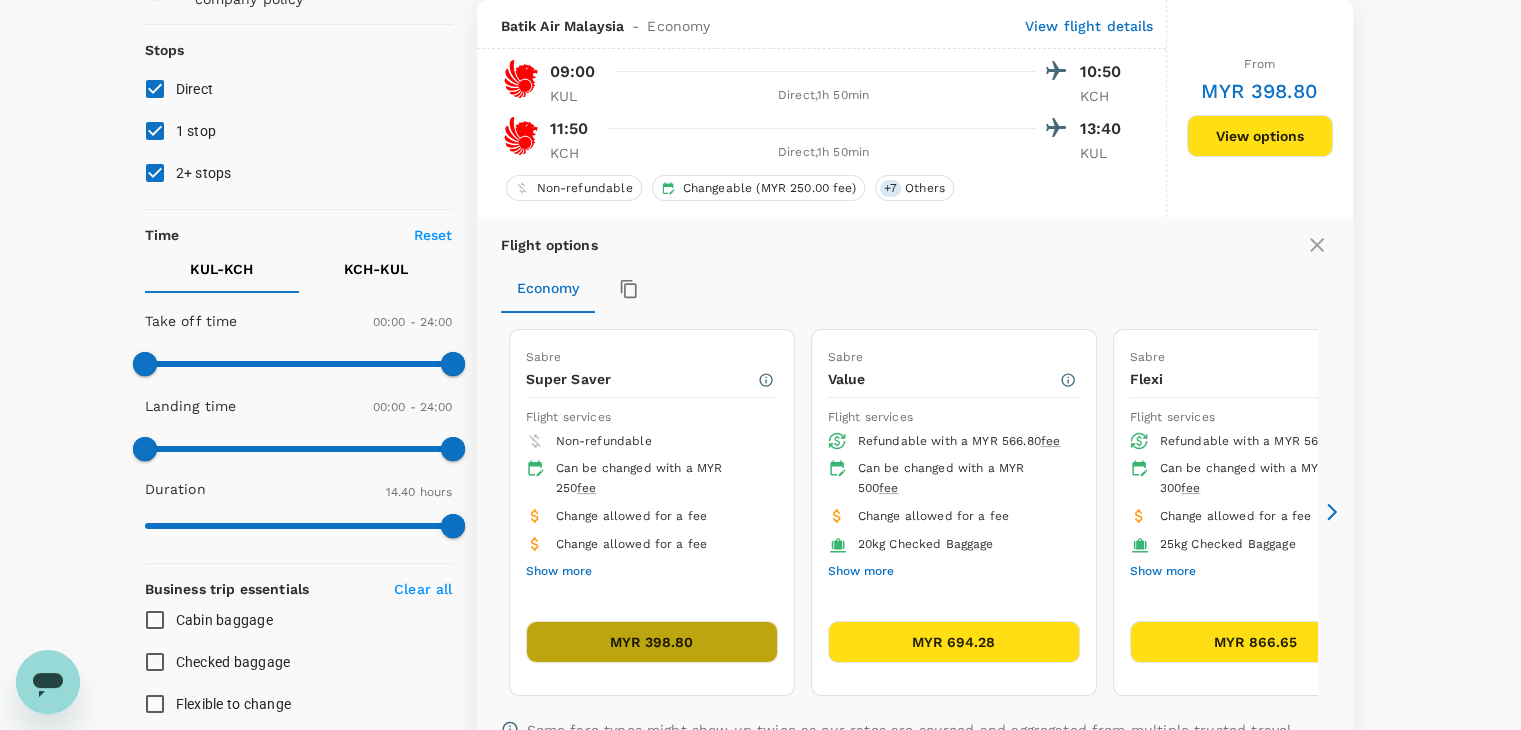 click on "MYR 398.80" at bounding box center [652, 642] 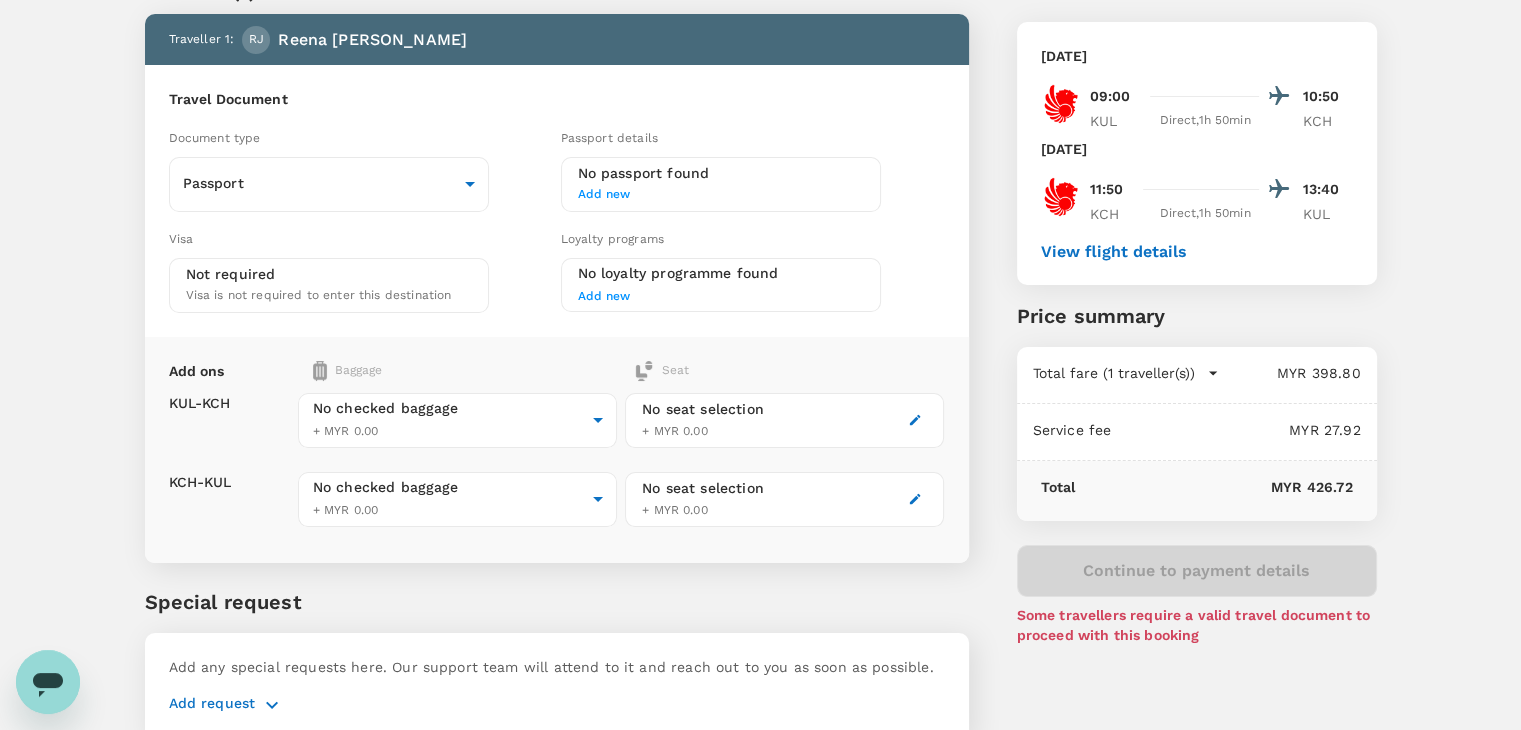scroll, scrollTop: 0, scrollLeft: 0, axis: both 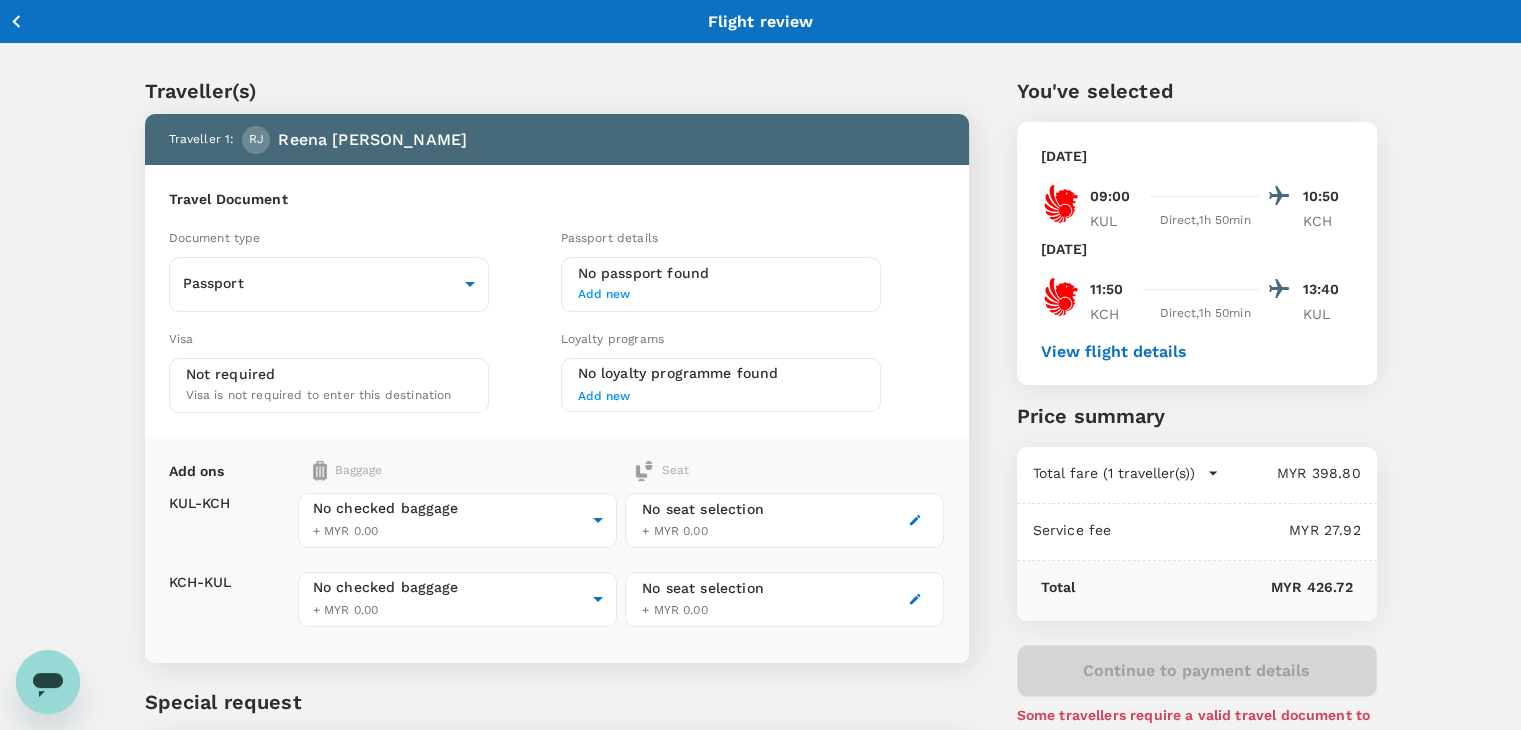 click 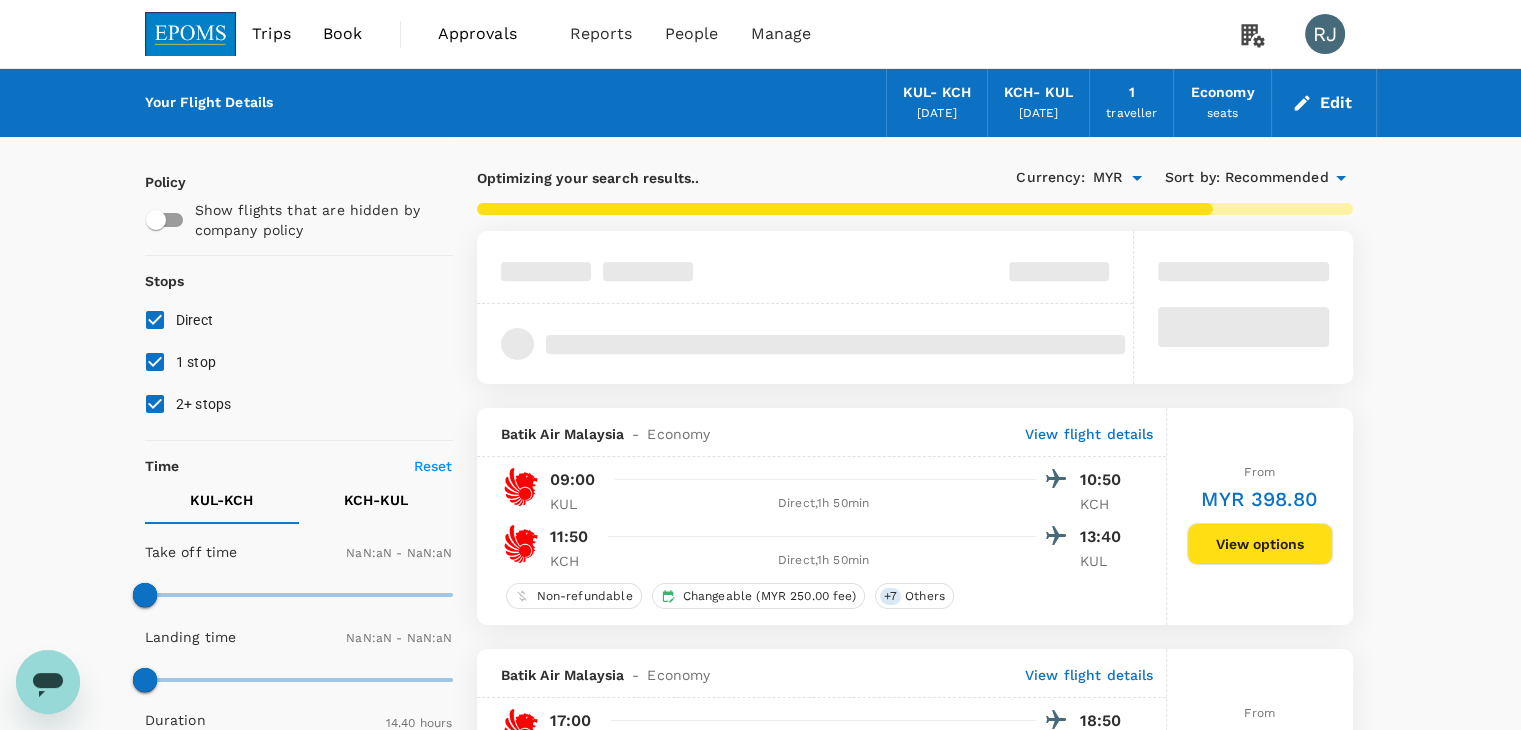 type on "1440" 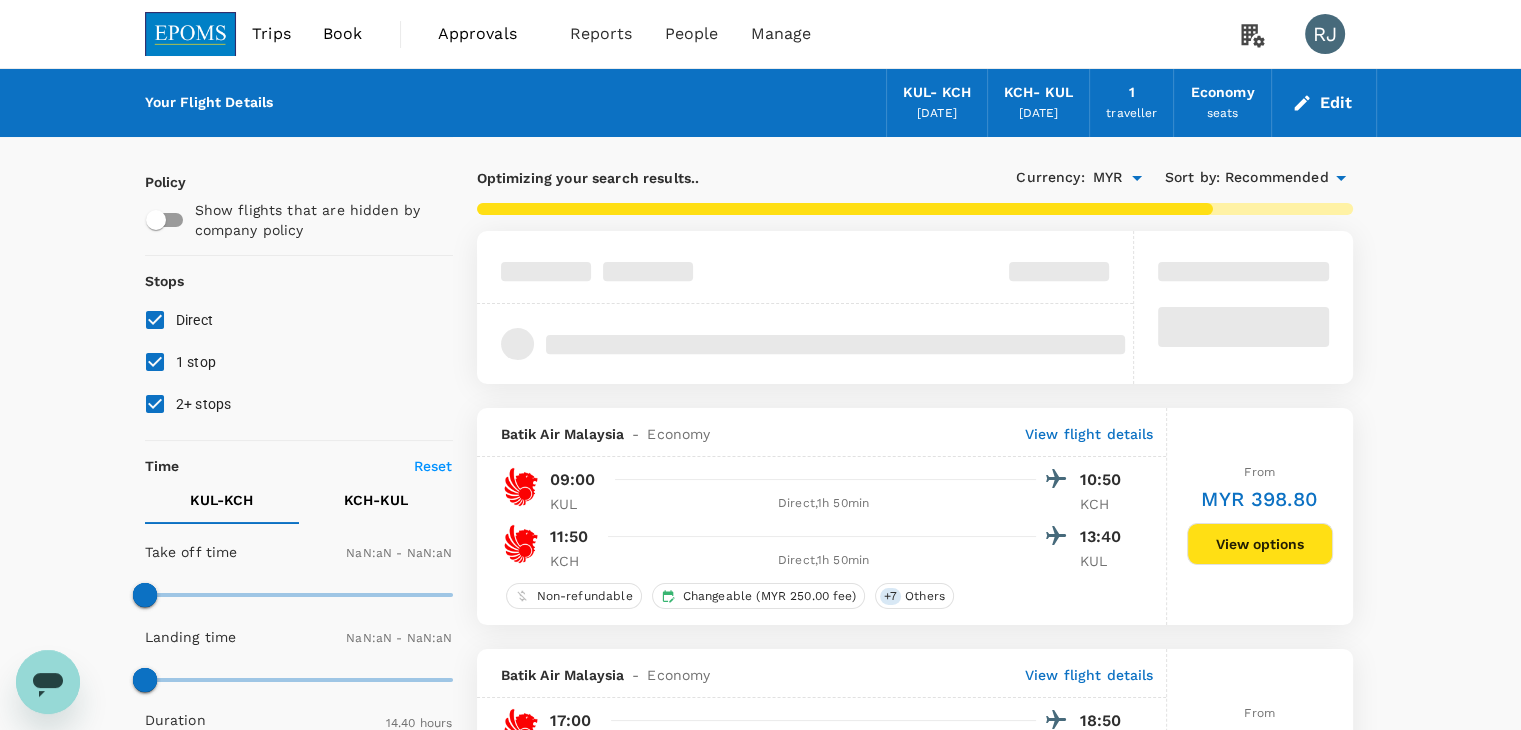 type on "1440" 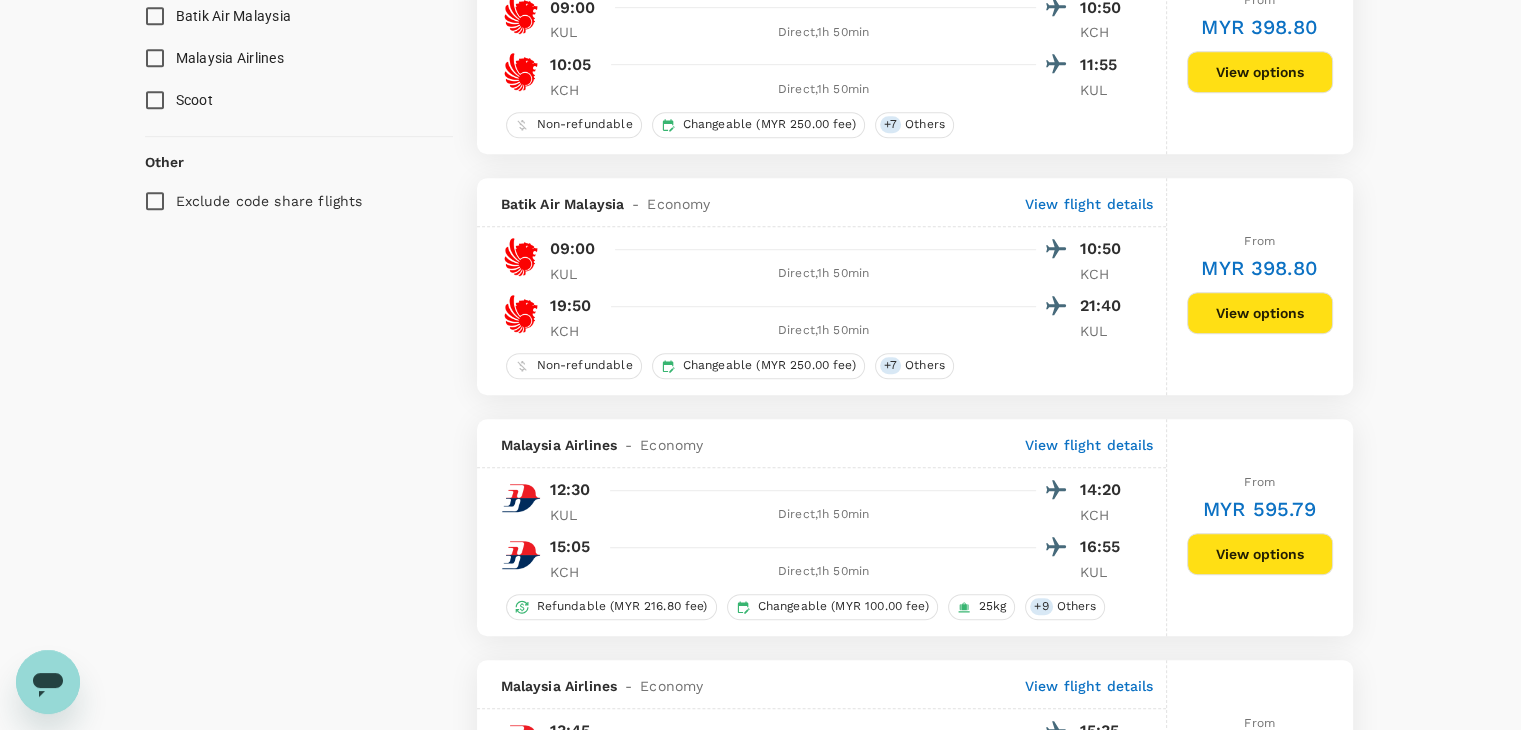 scroll, scrollTop: 1200, scrollLeft: 0, axis: vertical 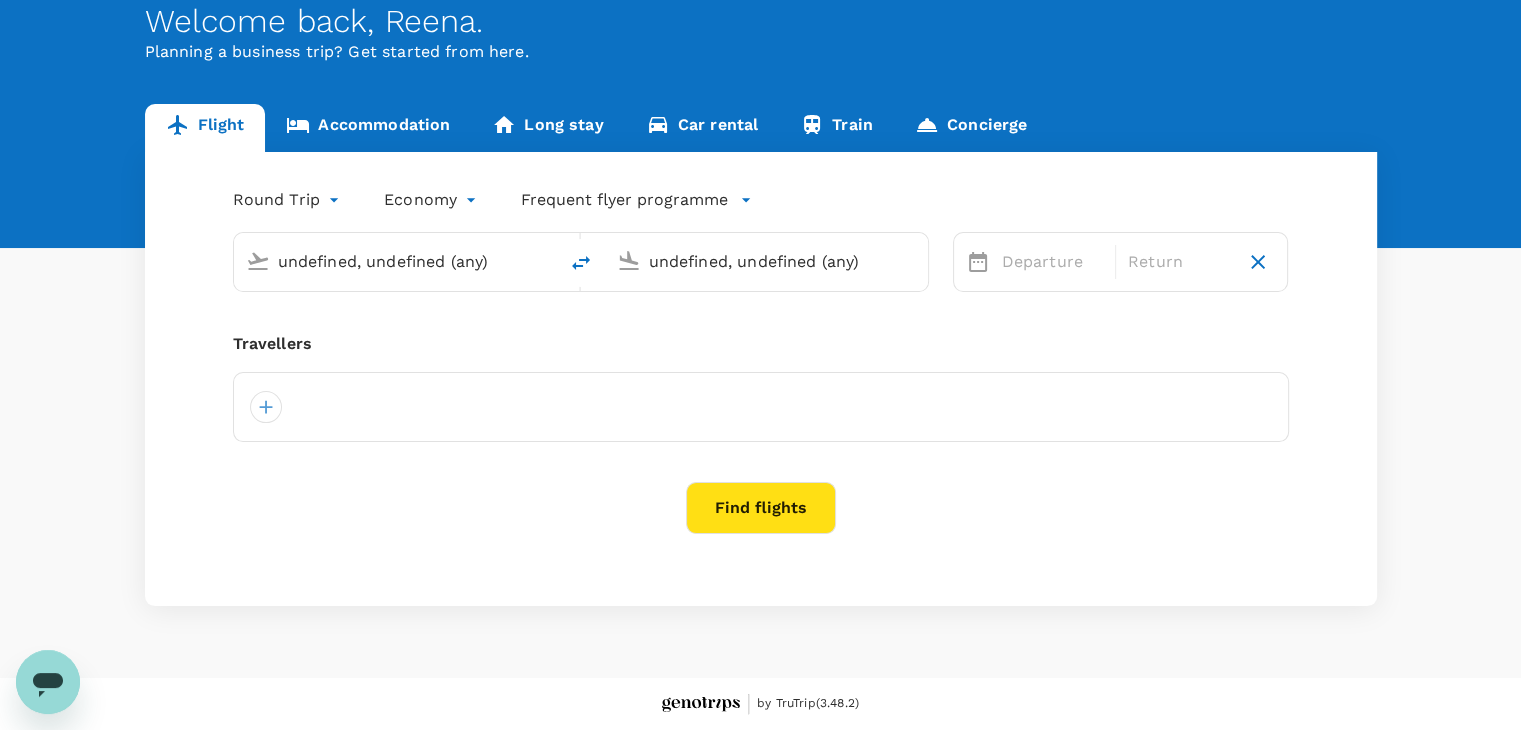 type 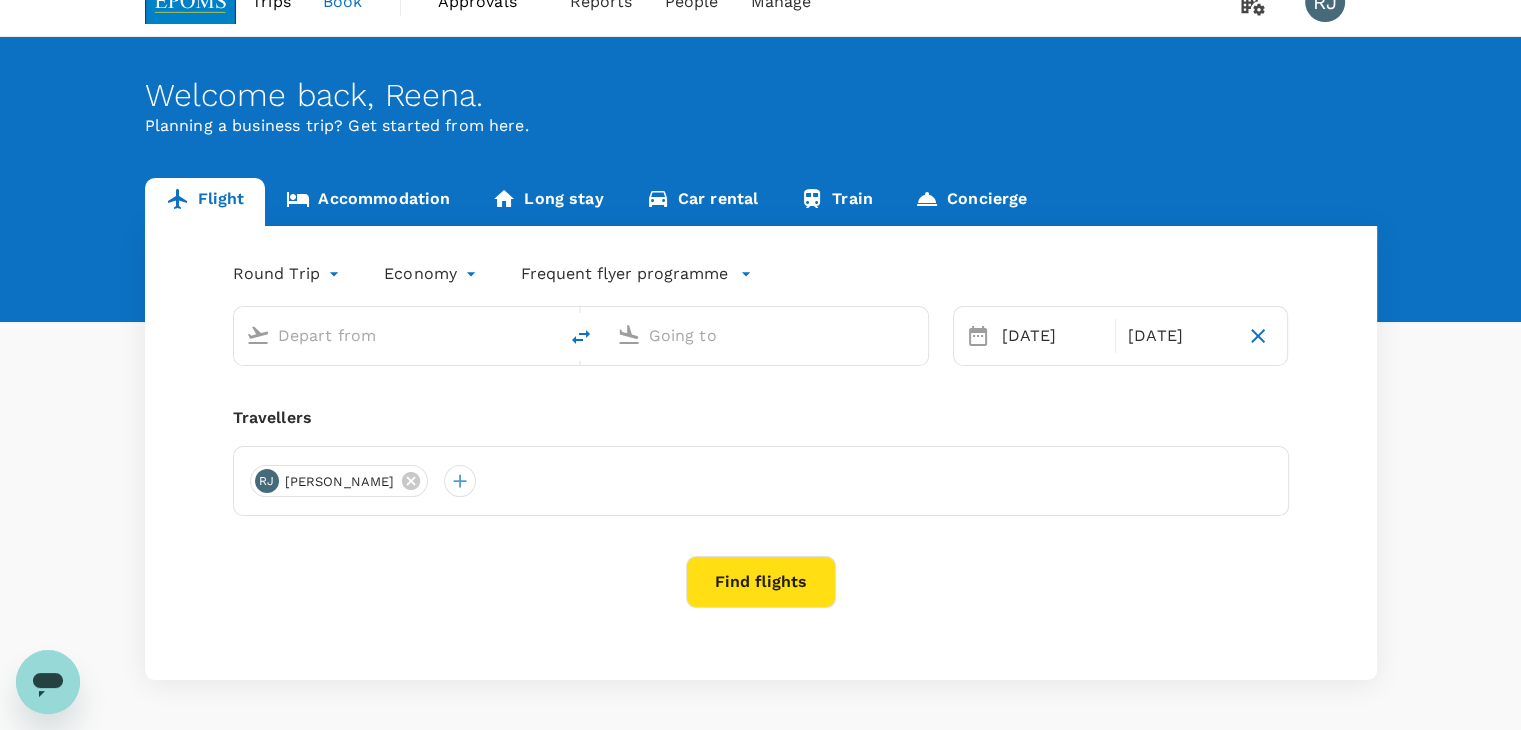 scroll, scrollTop: 0, scrollLeft: 0, axis: both 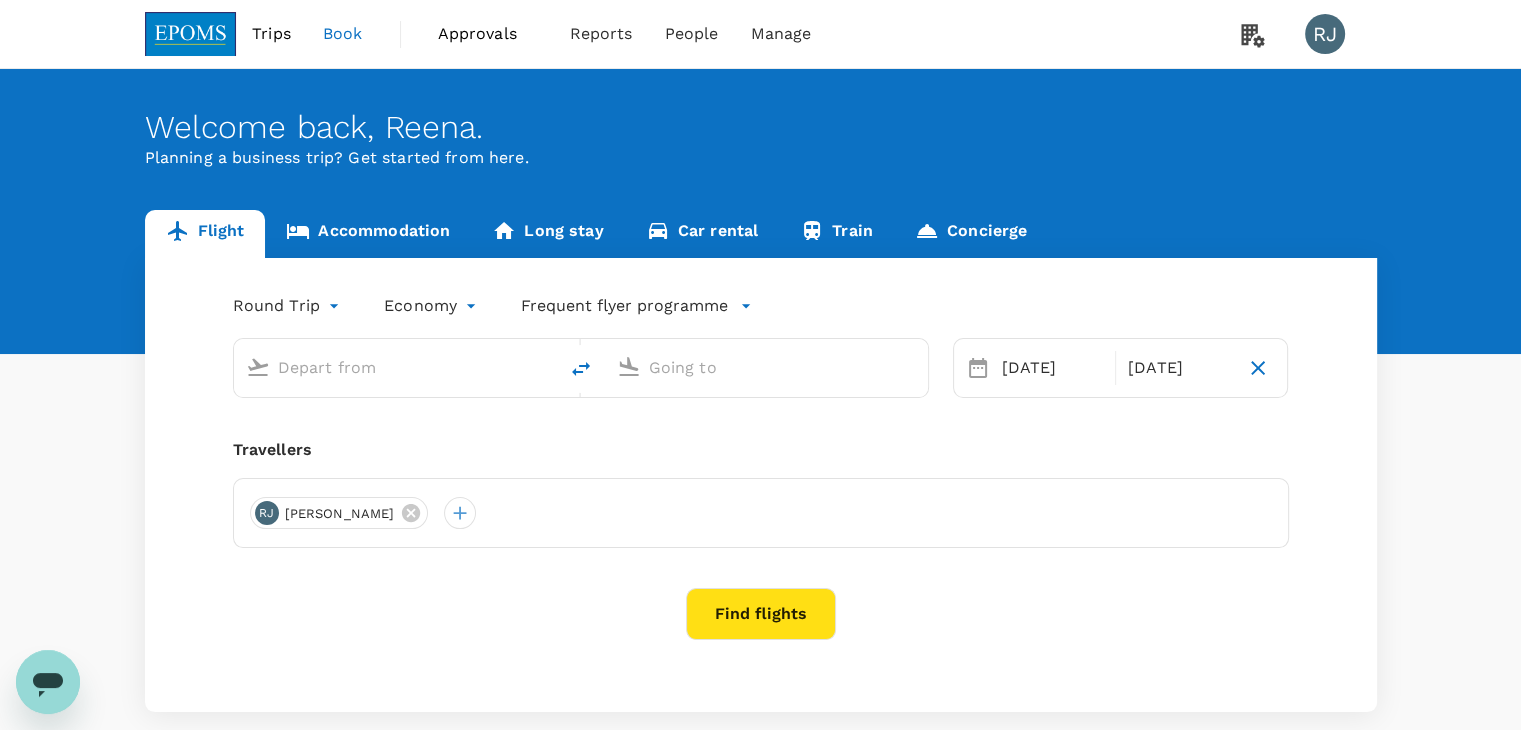 type on "Kuala Lumpur Intl ([GEOGRAPHIC_DATA])" 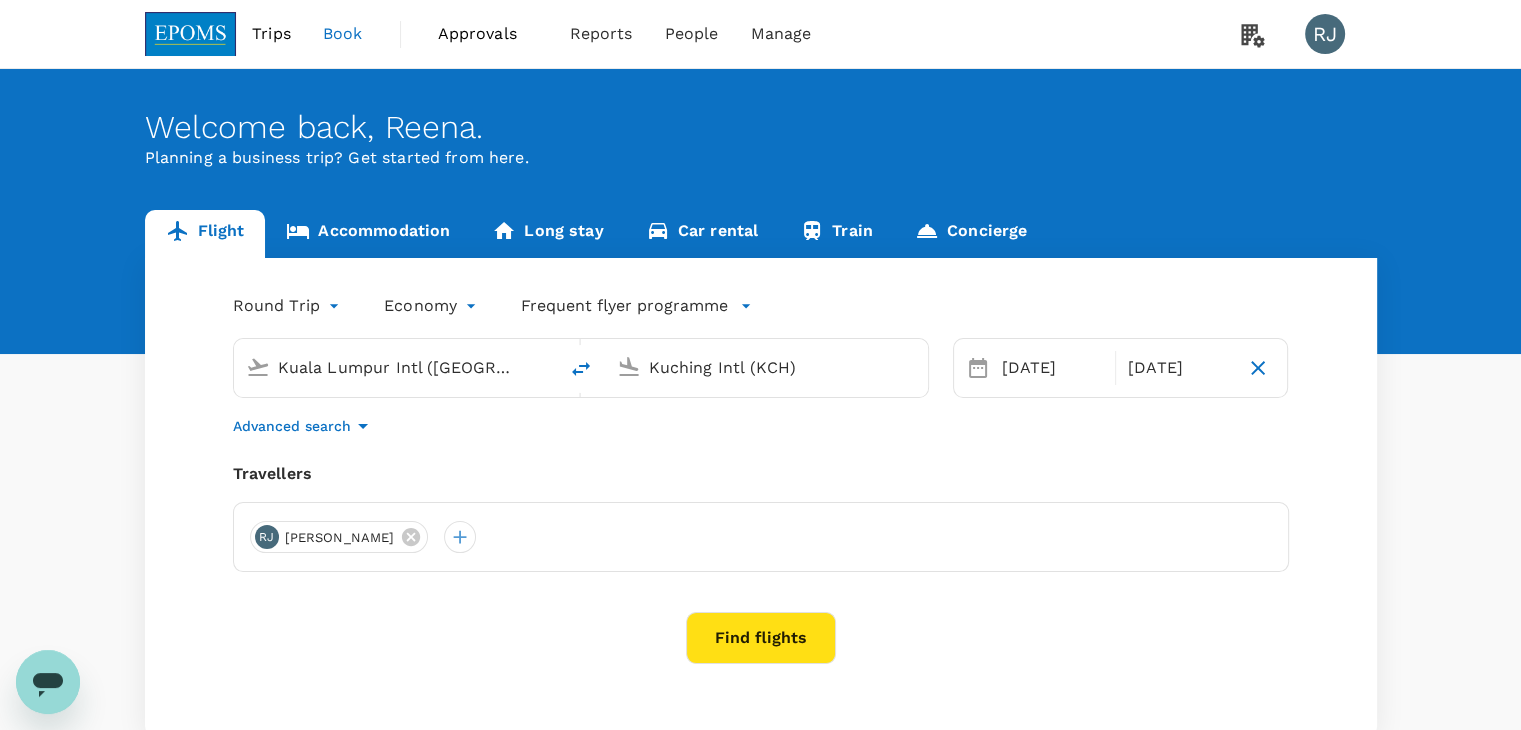 type 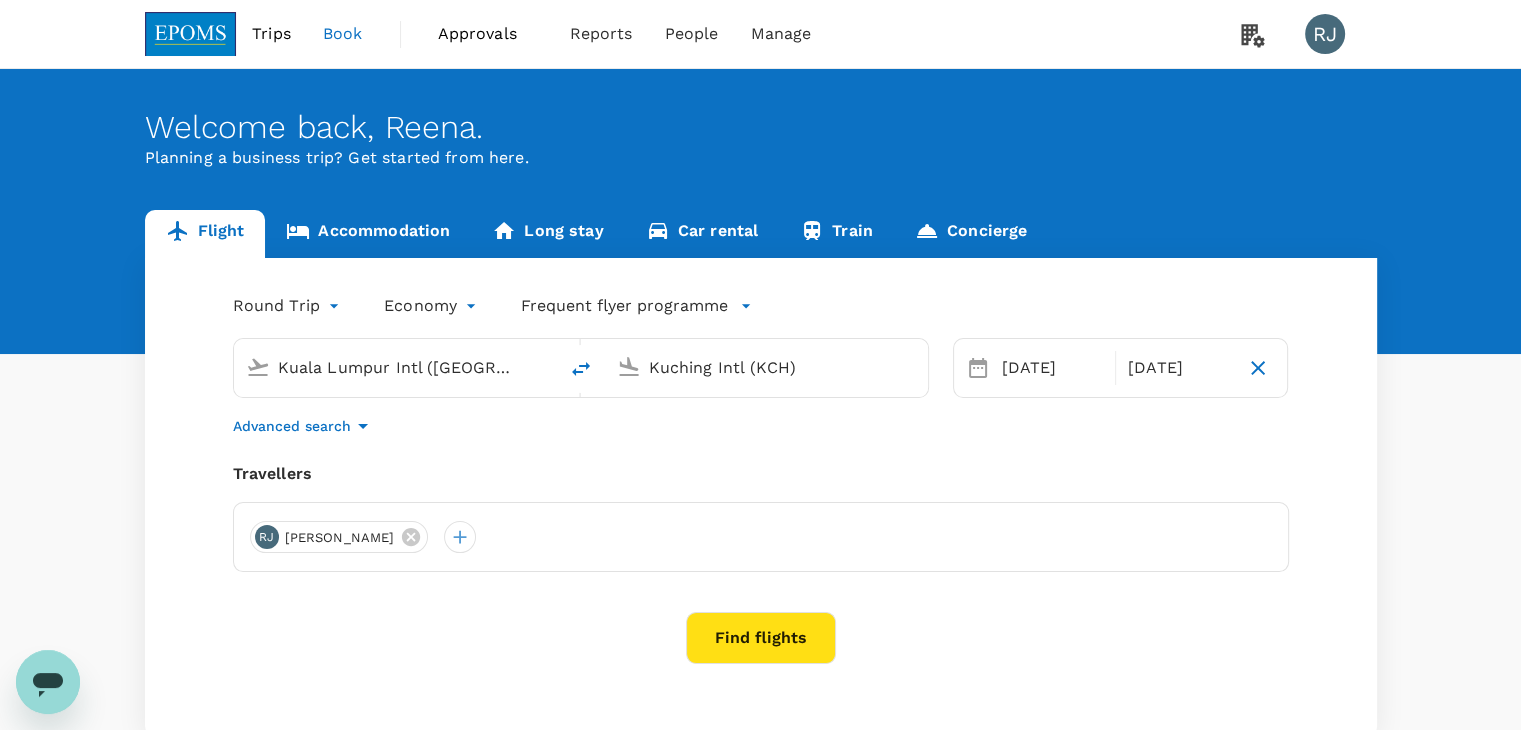 type 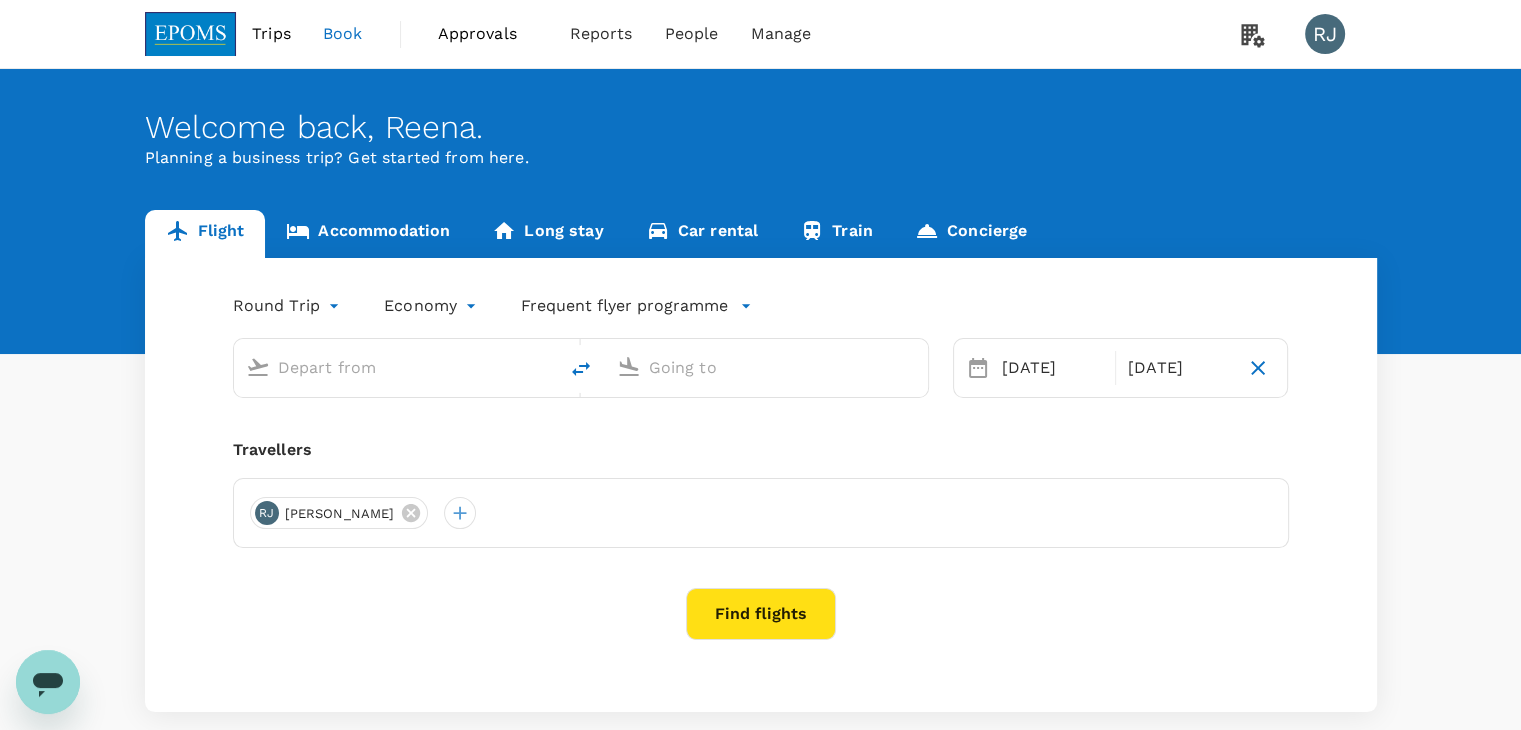 type on "Kuala Lumpur Intl ([GEOGRAPHIC_DATA])" 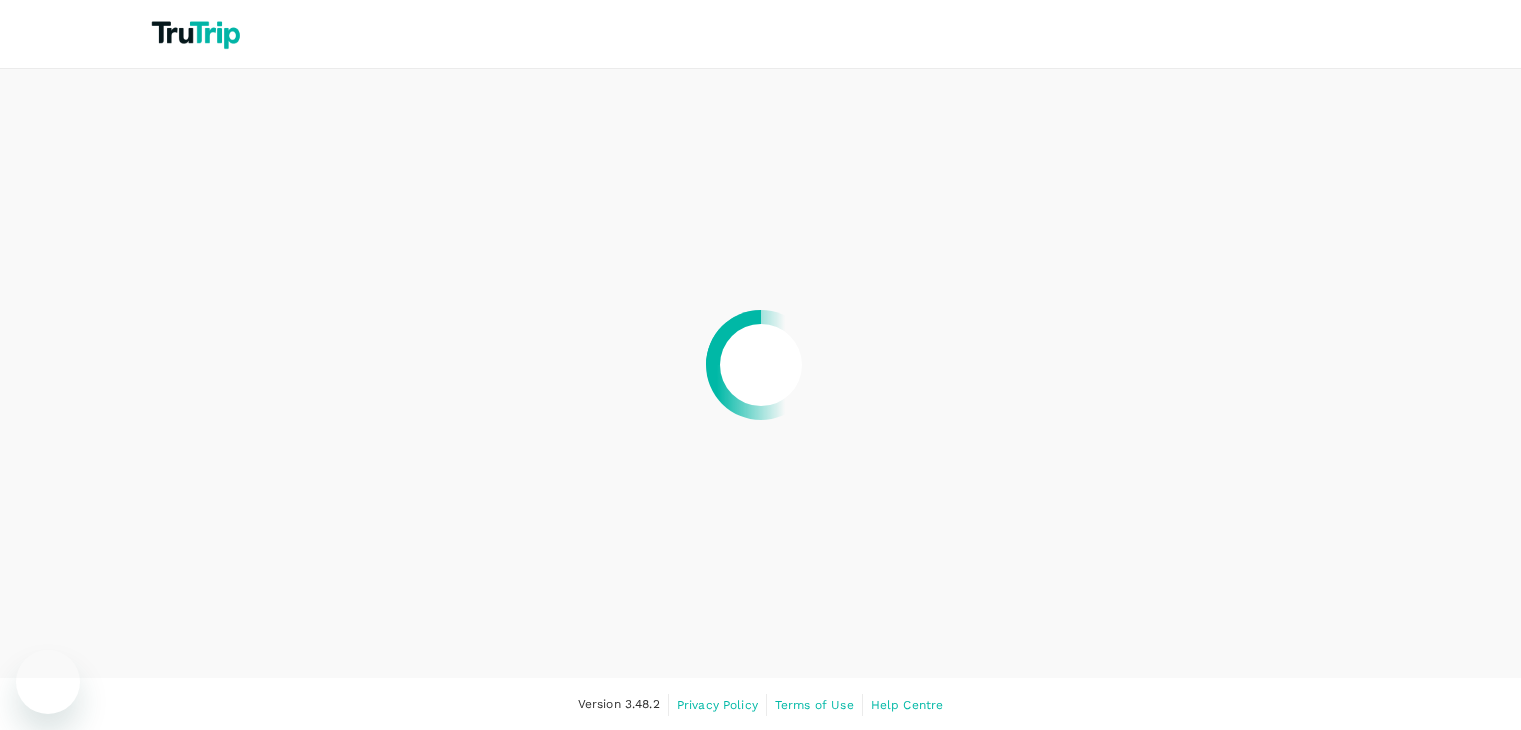 scroll, scrollTop: 0, scrollLeft: 0, axis: both 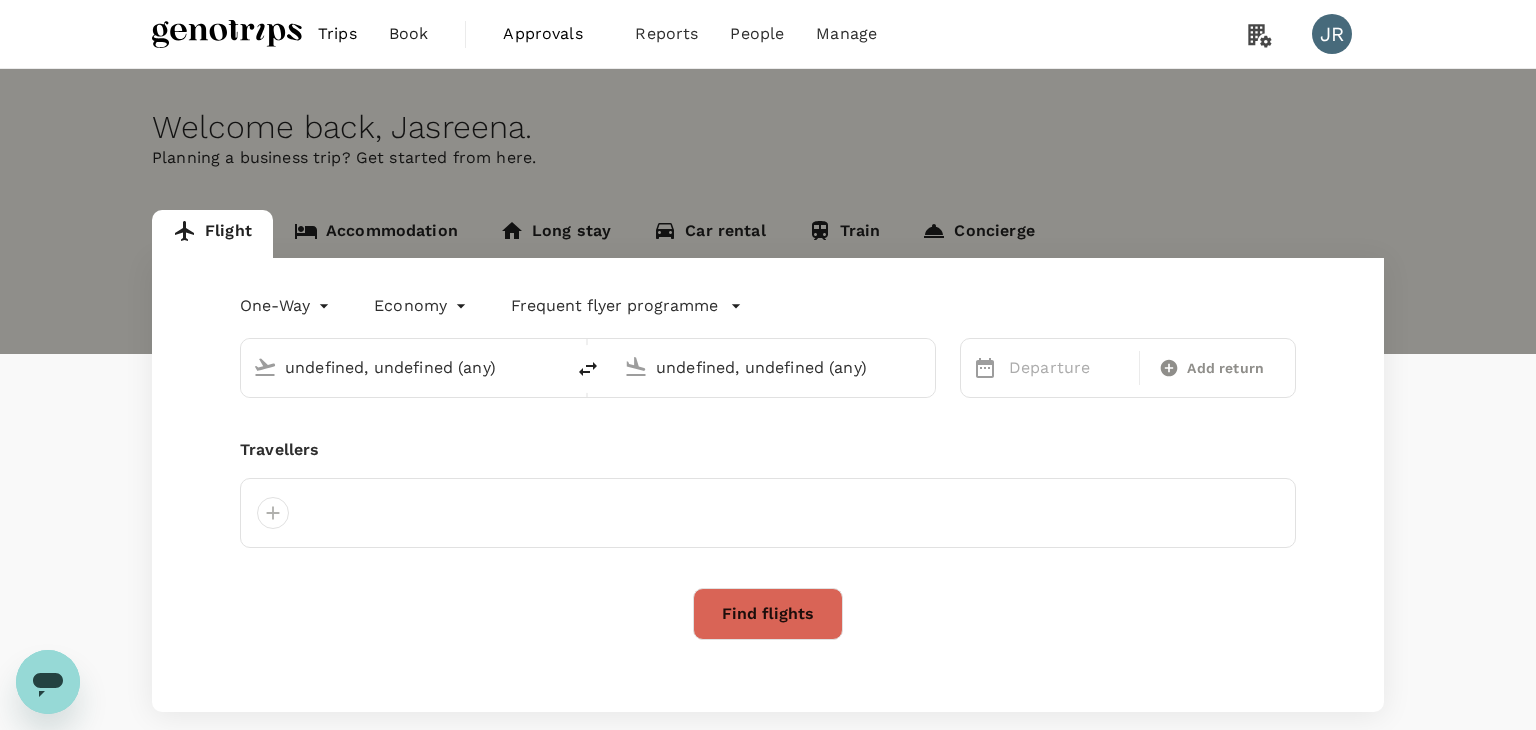 type 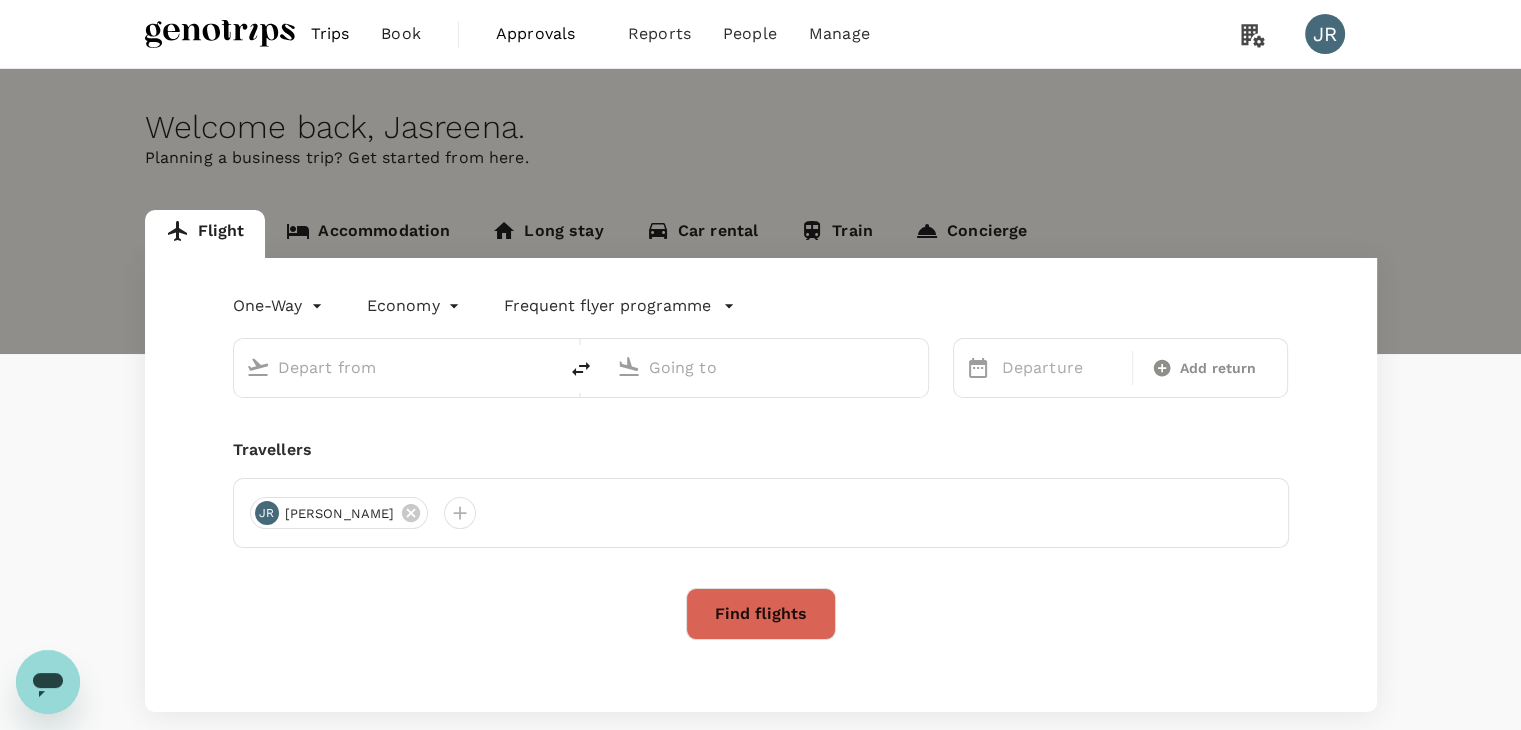 type on "roundtrip" 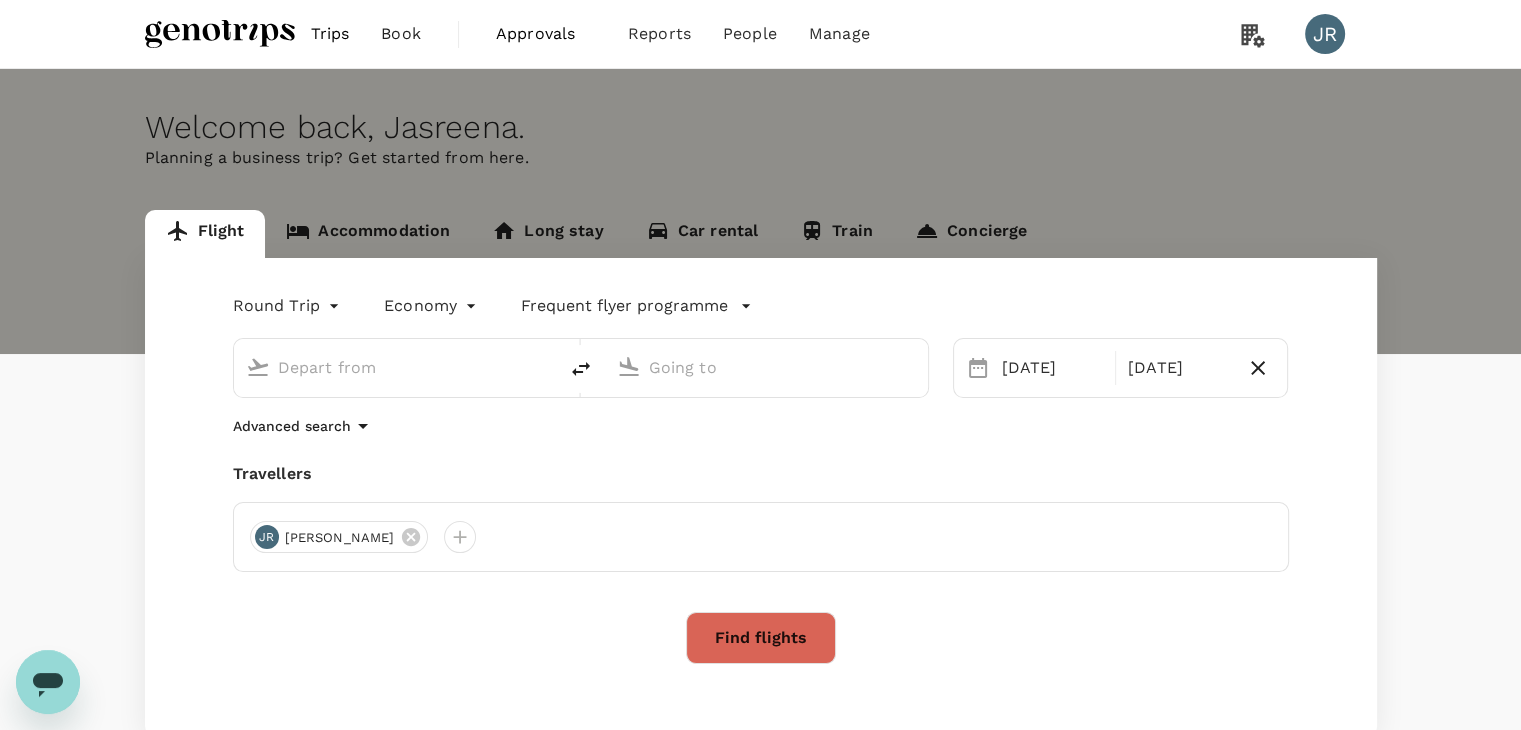 type on "Kuala Lumpur Intl ([GEOGRAPHIC_DATA])" 